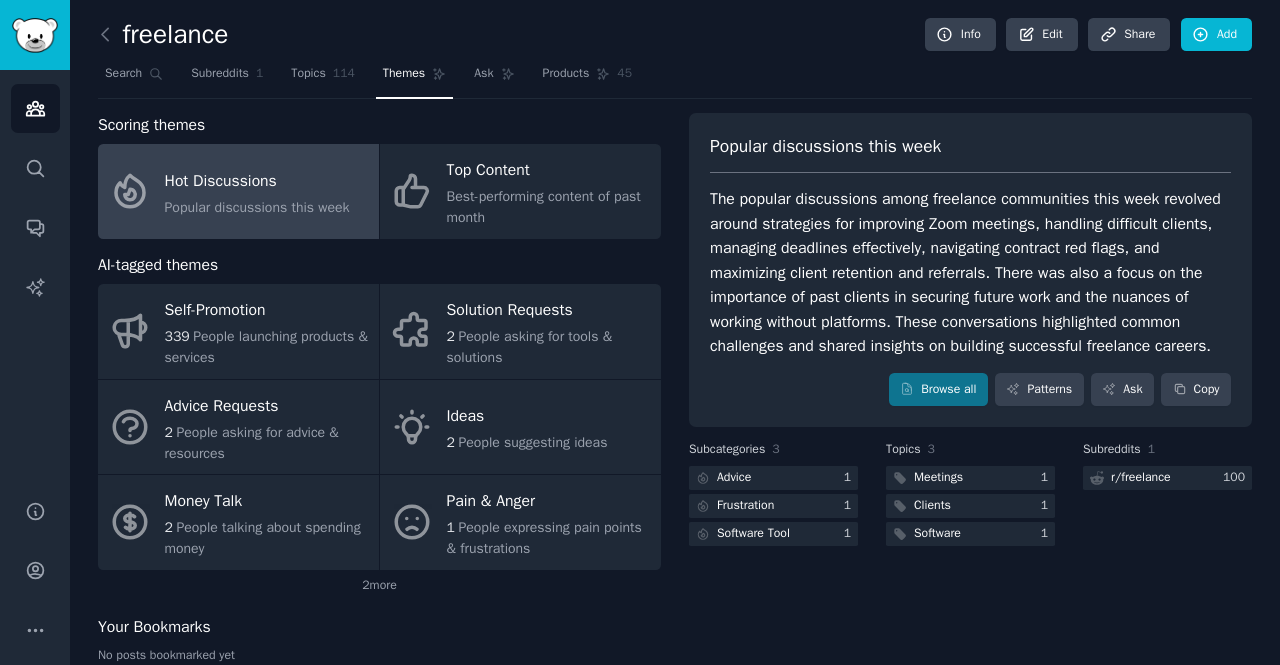 scroll, scrollTop: 0, scrollLeft: 0, axis: both 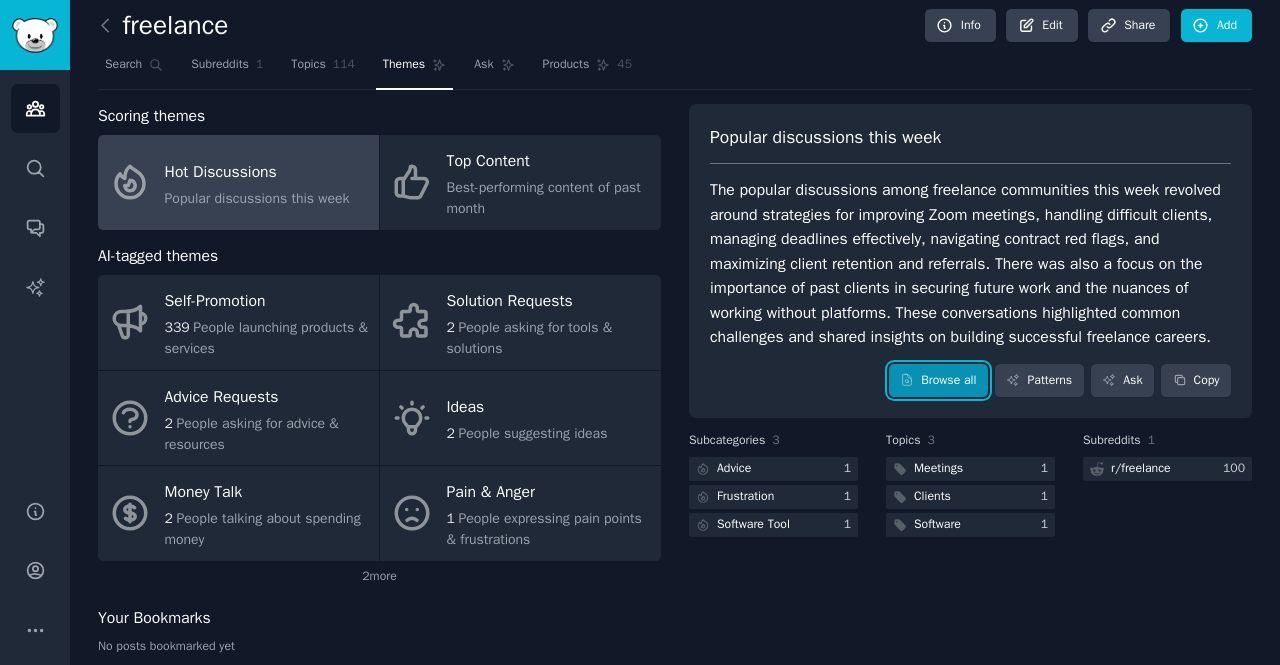 click on "Browse all" at bounding box center (938, 381) 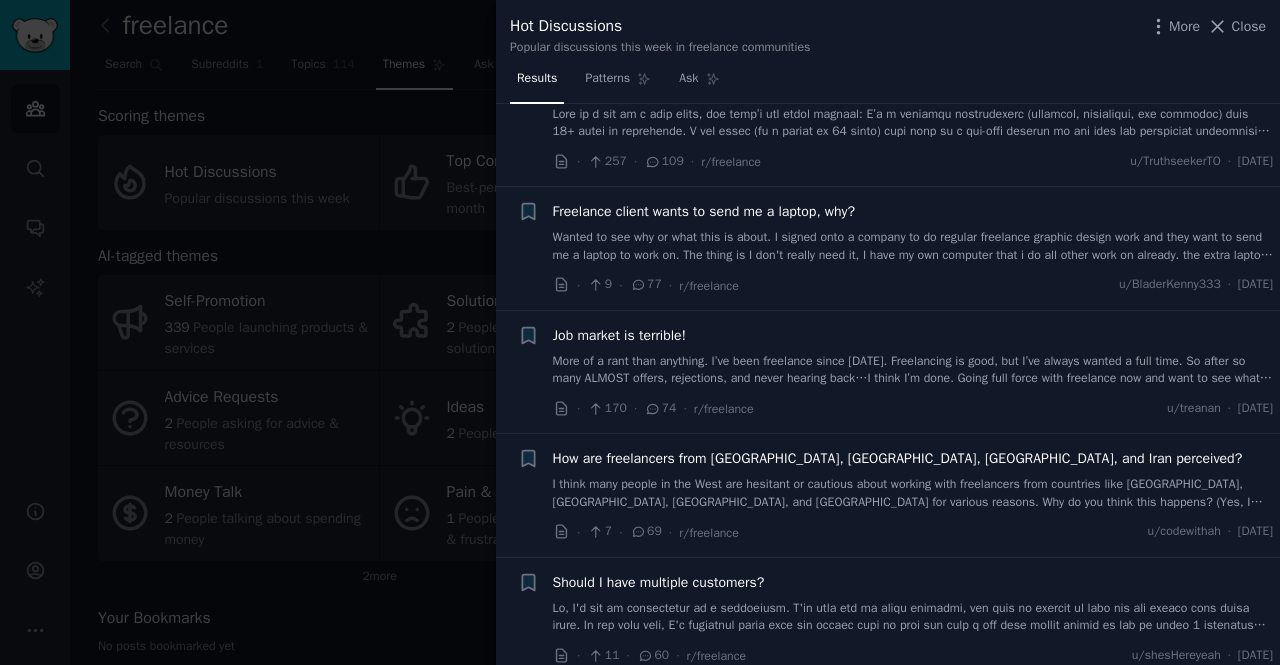 scroll, scrollTop: 0, scrollLeft: 0, axis: both 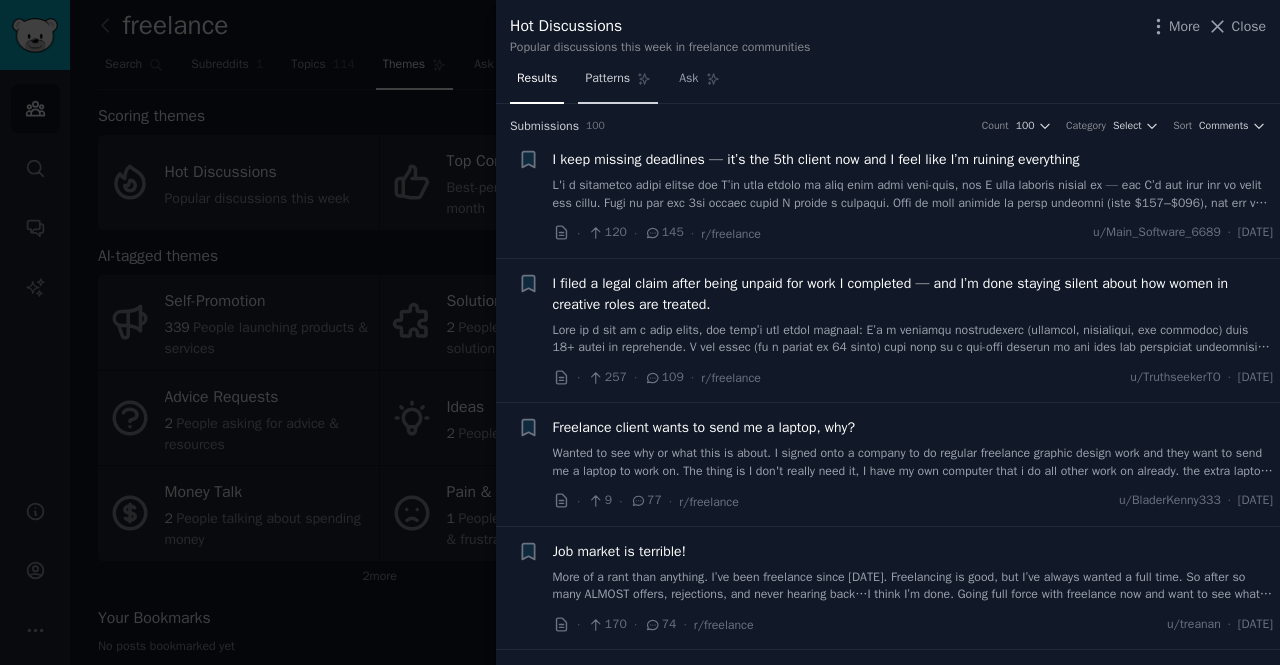 click on "Patterns" at bounding box center [618, 83] 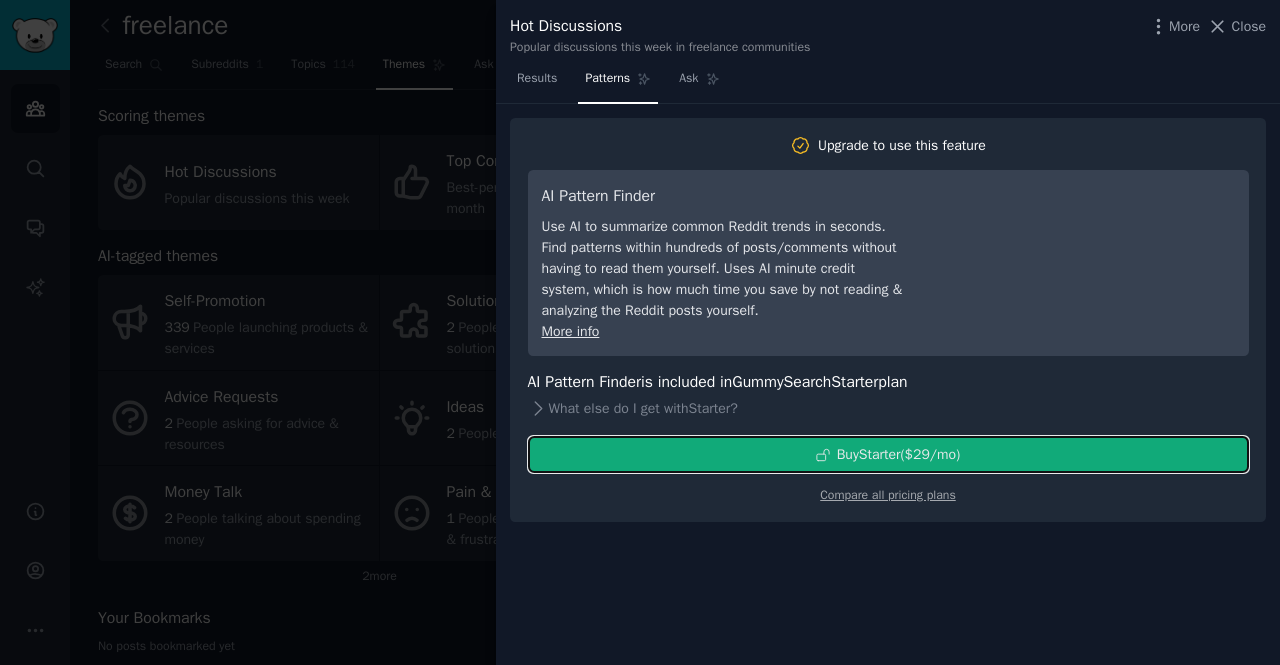 click on "Buy  Starter  ($ 29 /mo )" at bounding box center (888, 454) 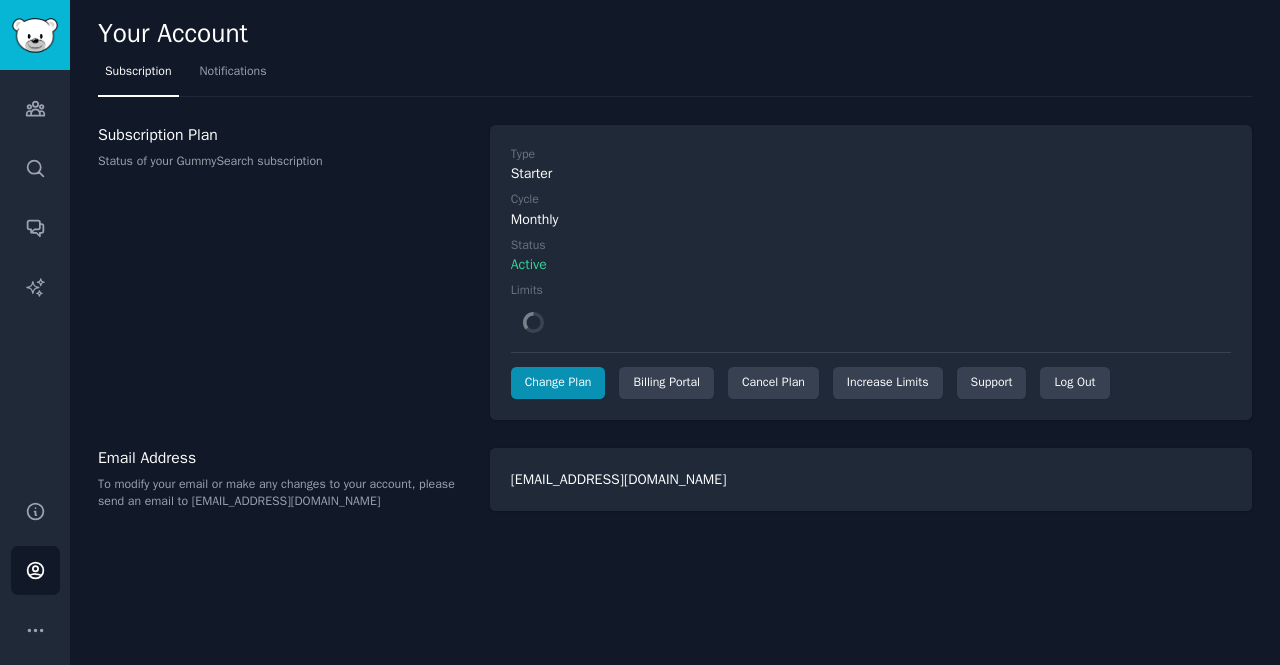 scroll, scrollTop: 0, scrollLeft: 0, axis: both 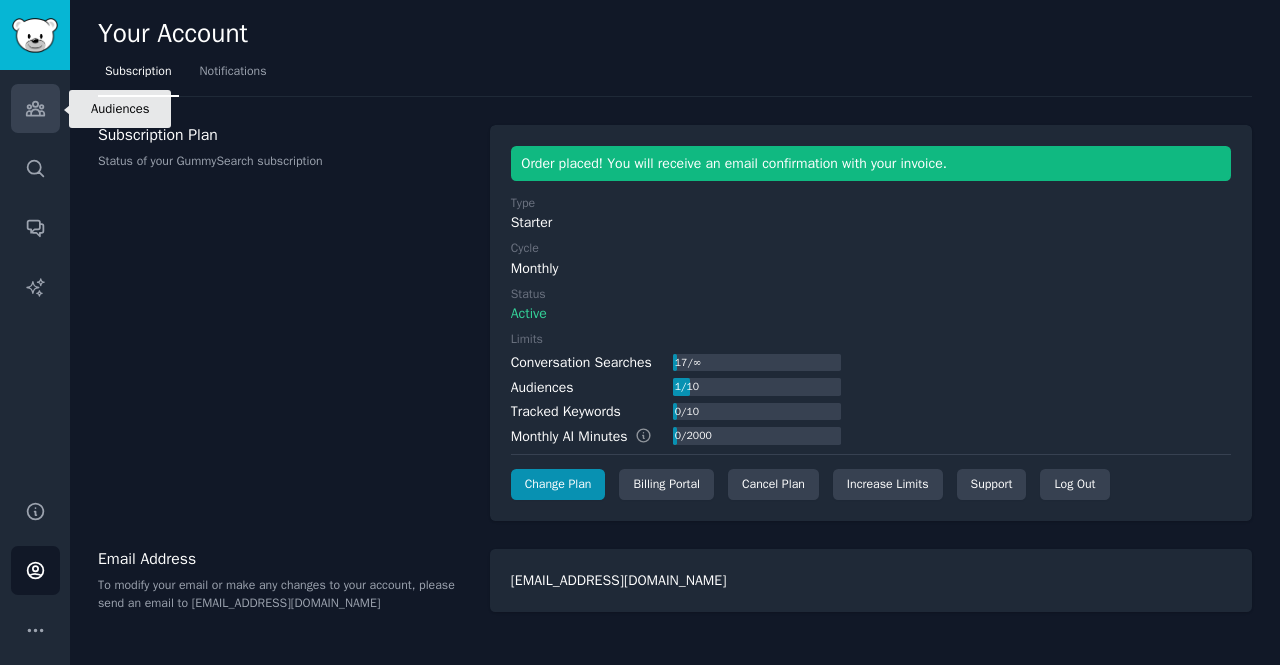 click 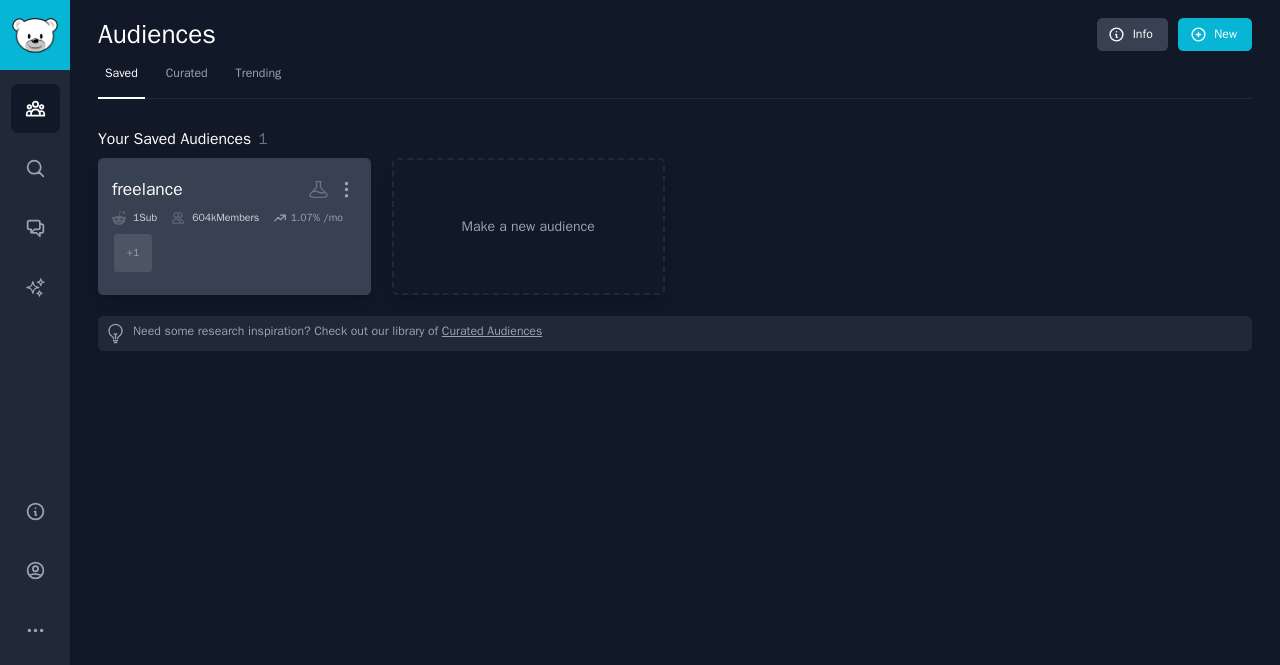 click on "freelance More" at bounding box center [234, 189] 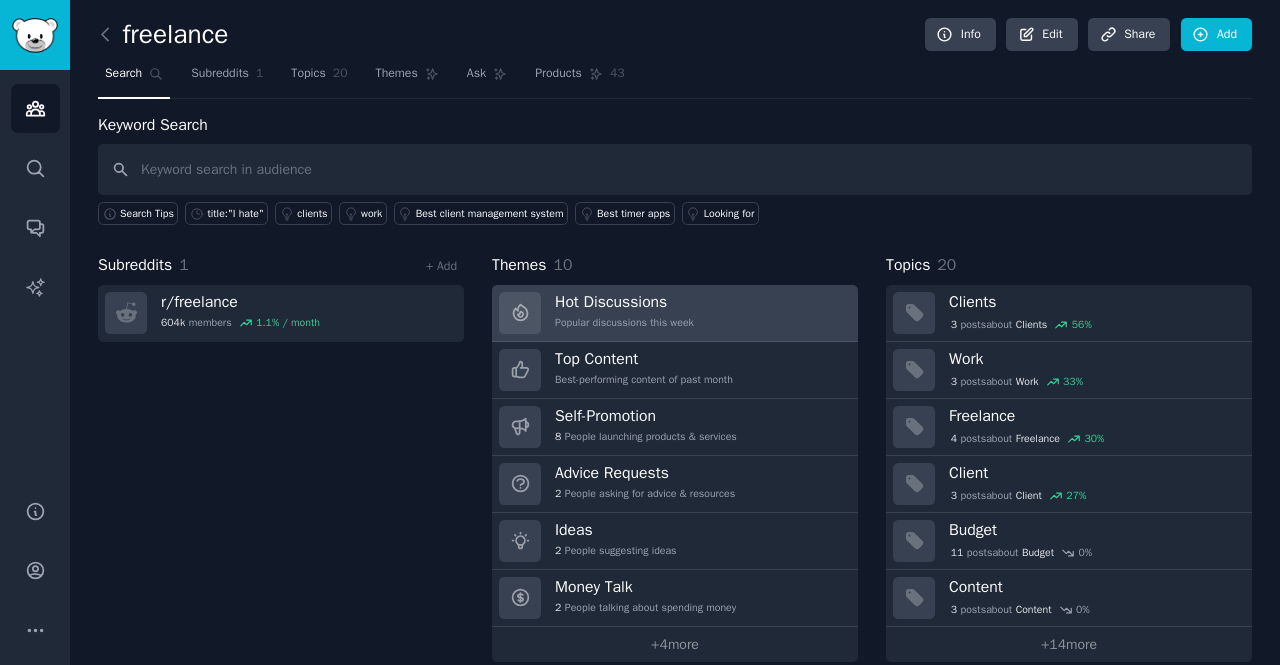 click on "Hot Discussions Popular discussions this week" at bounding box center (624, 313) 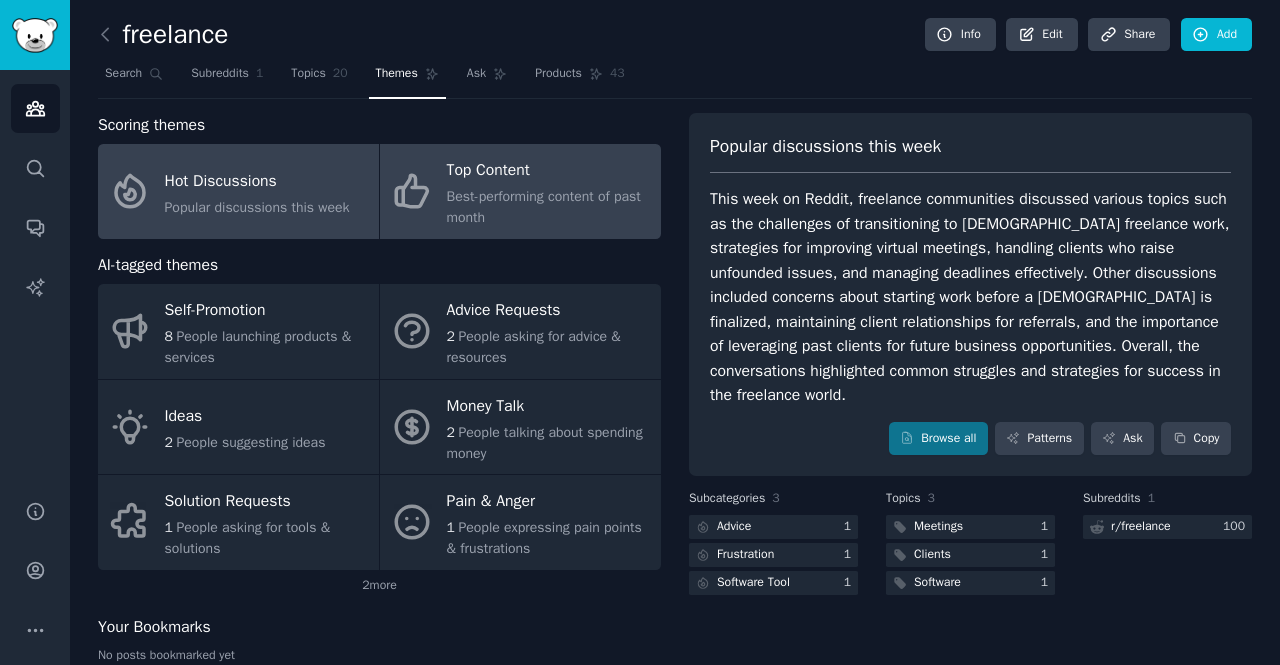 click on "Best-performing content of past month" at bounding box center (549, 207) 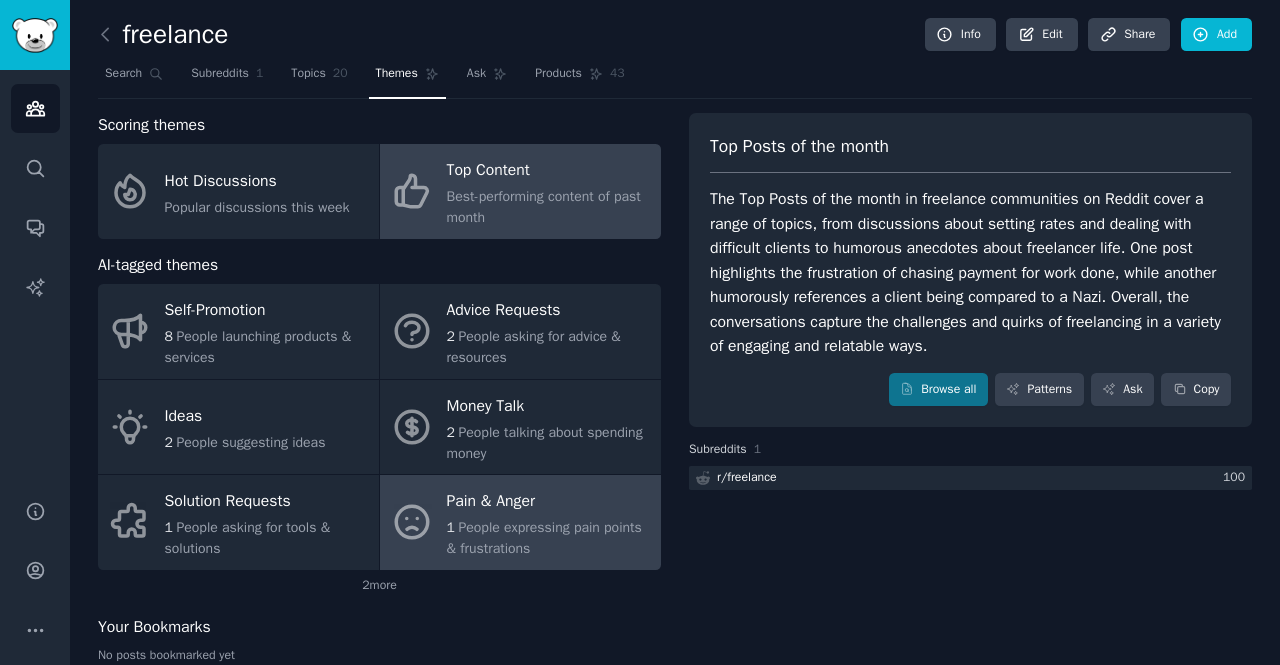 click 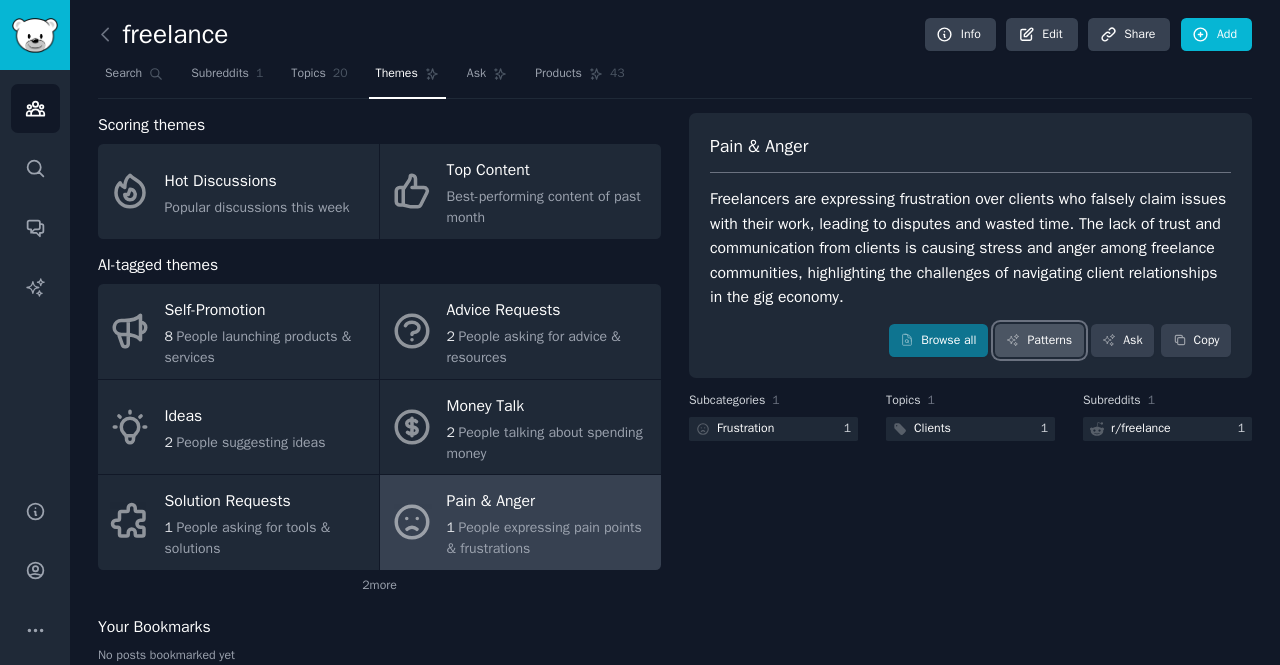 click on "Patterns" at bounding box center [1039, 341] 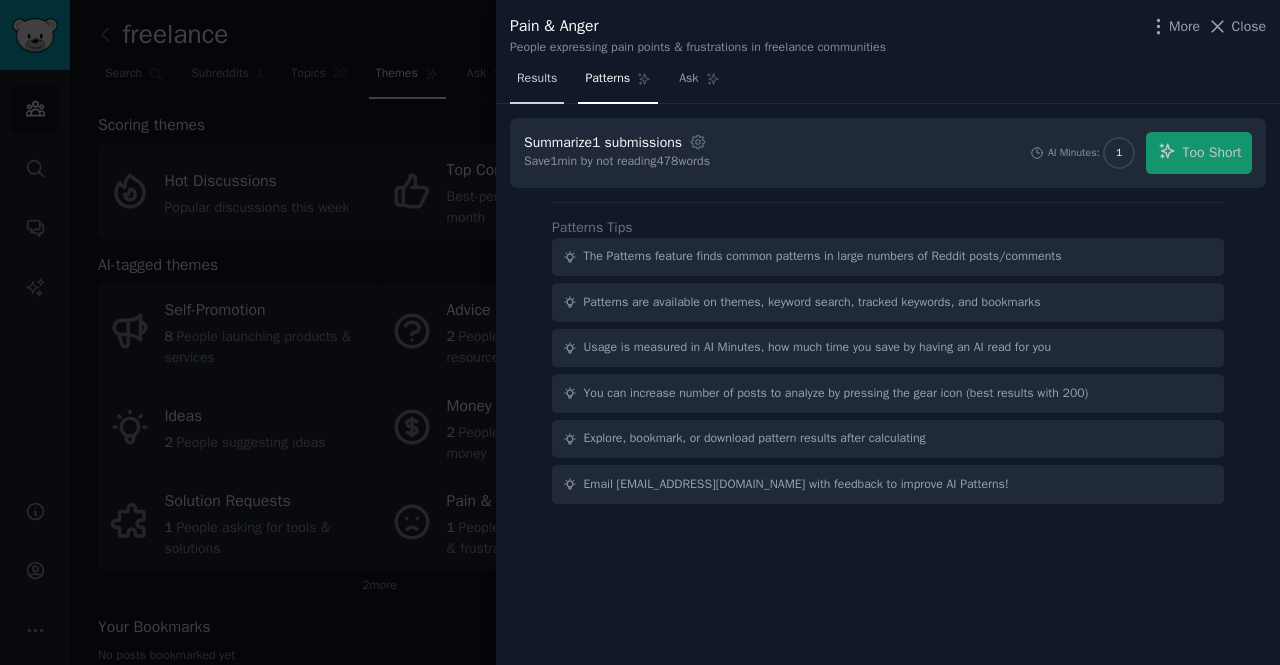 click on "Results" at bounding box center (537, 79) 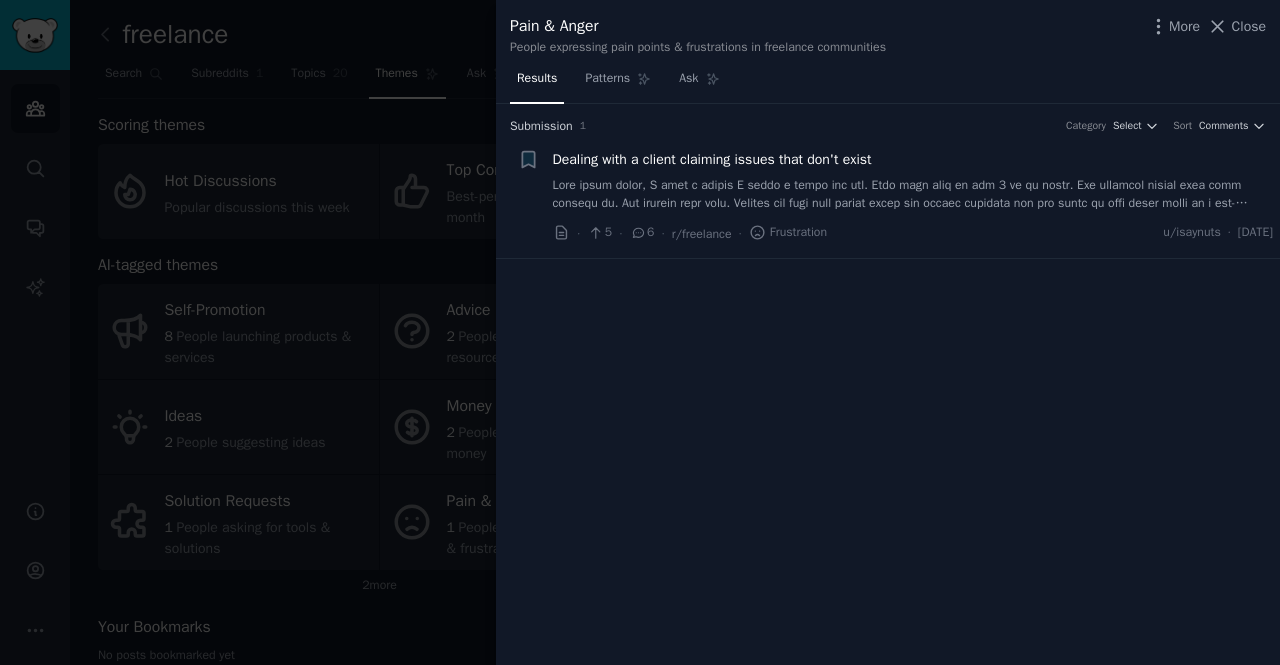 click at bounding box center (640, 332) 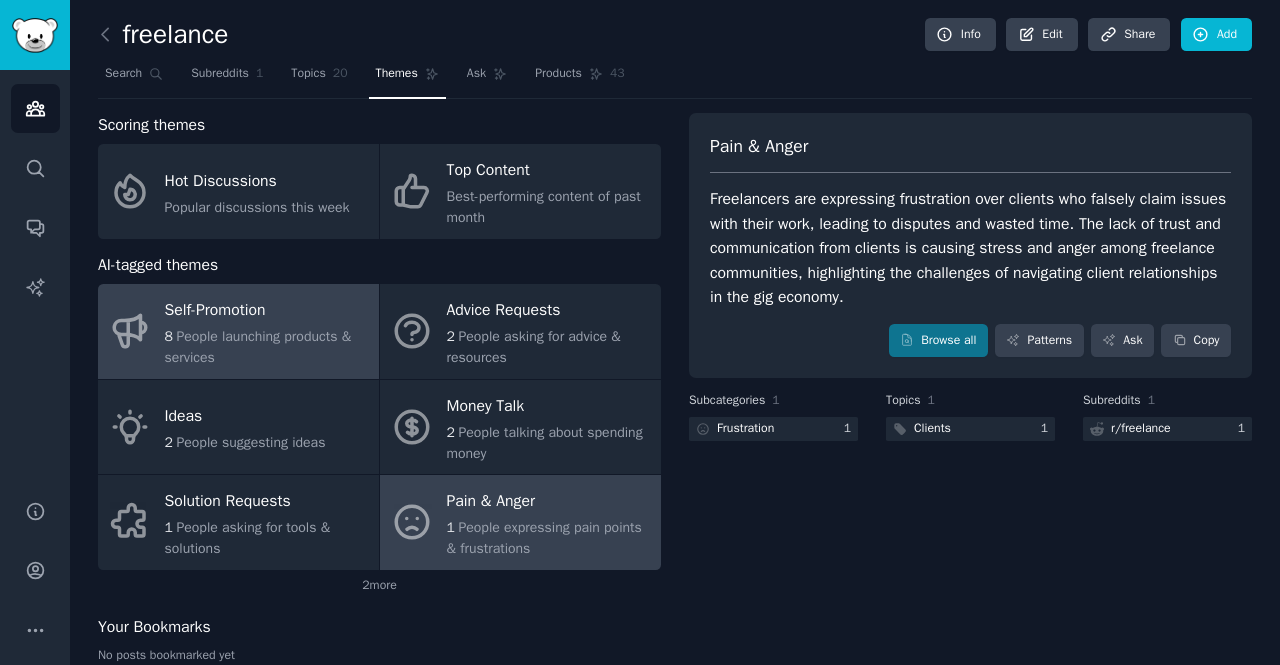 click on "Self-Promotion" at bounding box center (267, 311) 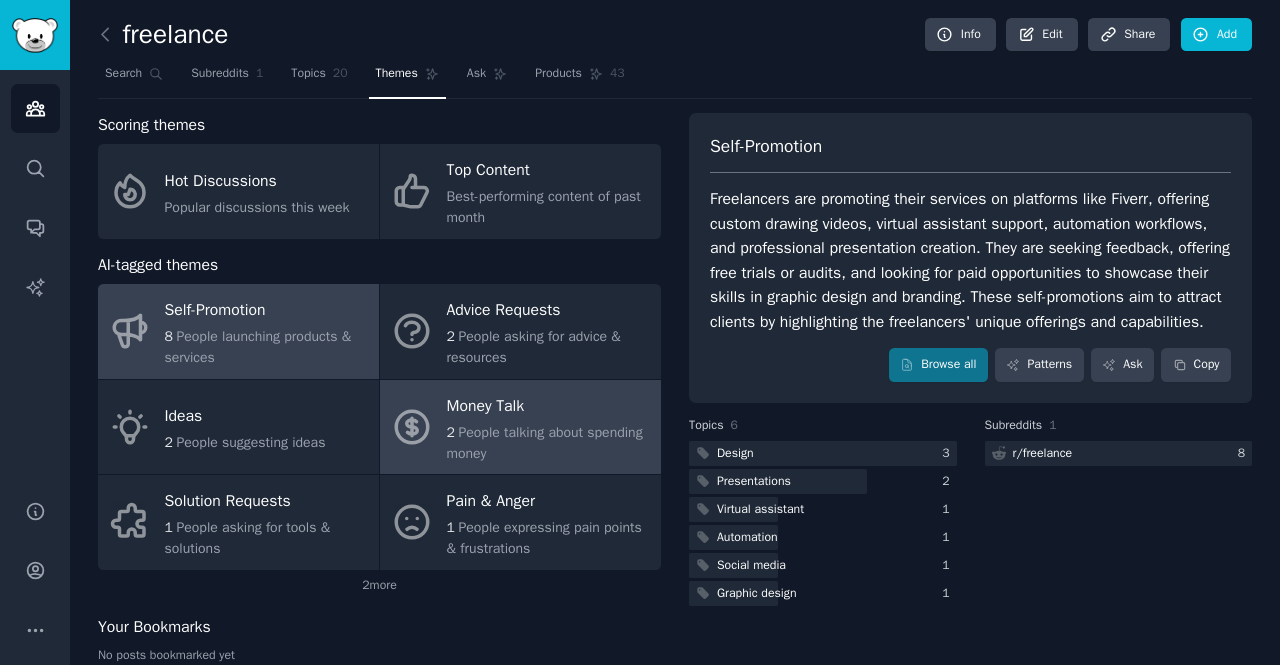 scroll, scrollTop: 40, scrollLeft: 0, axis: vertical 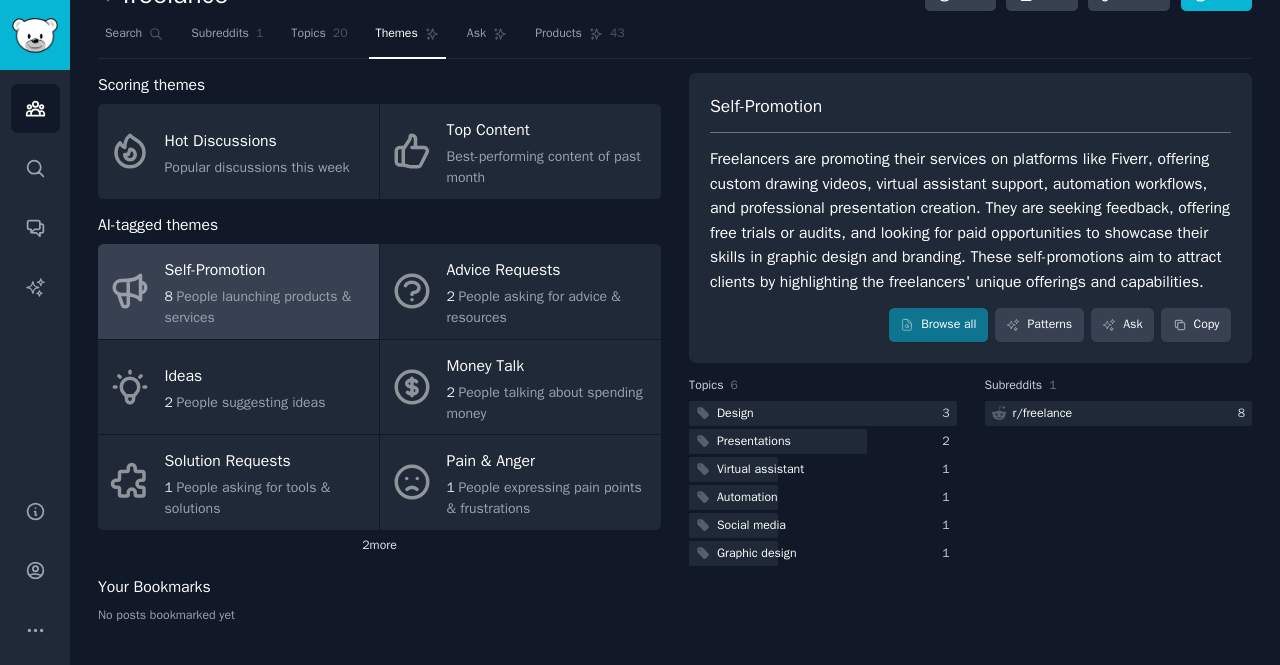 click on "2  more" 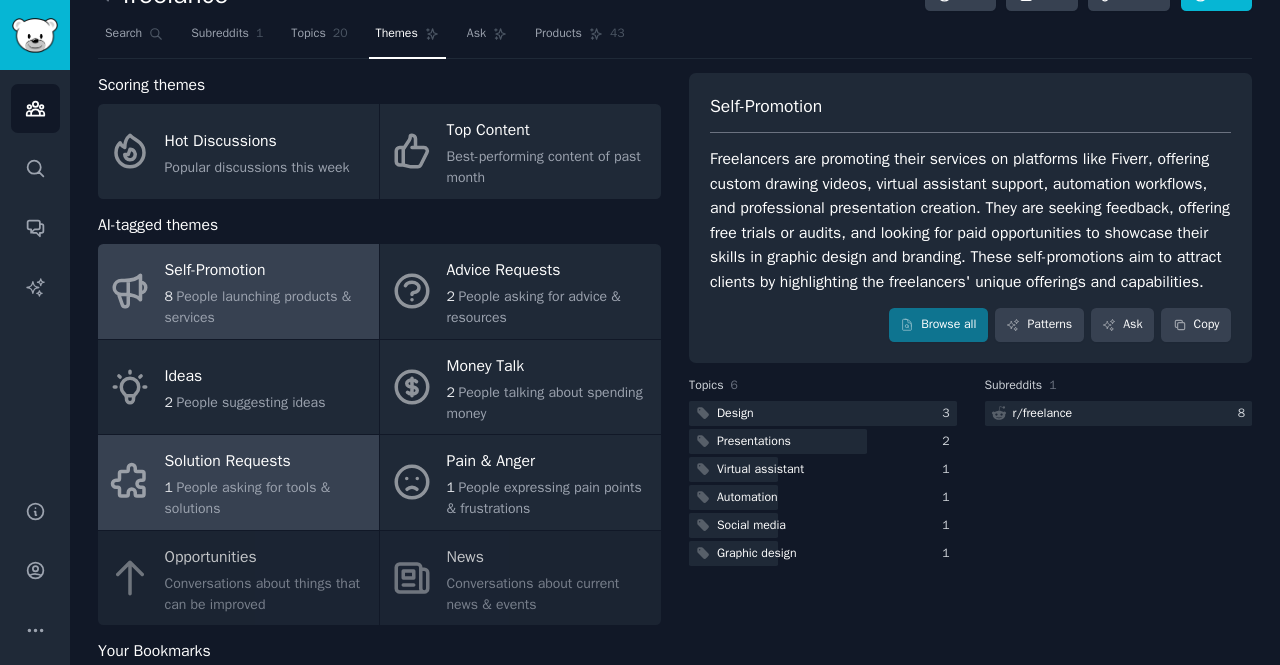 scroll, scrollTop: 0, scrollLeft: 0, axis: both 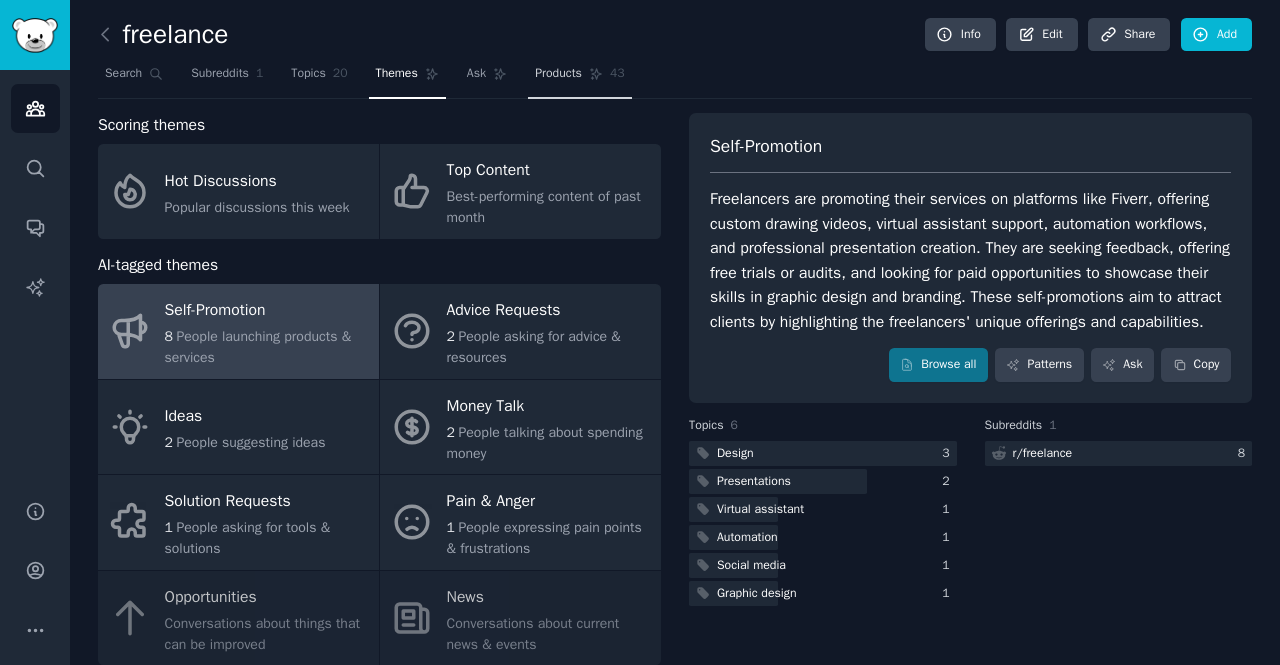 click on "Products" at bounding box center (558, 74) 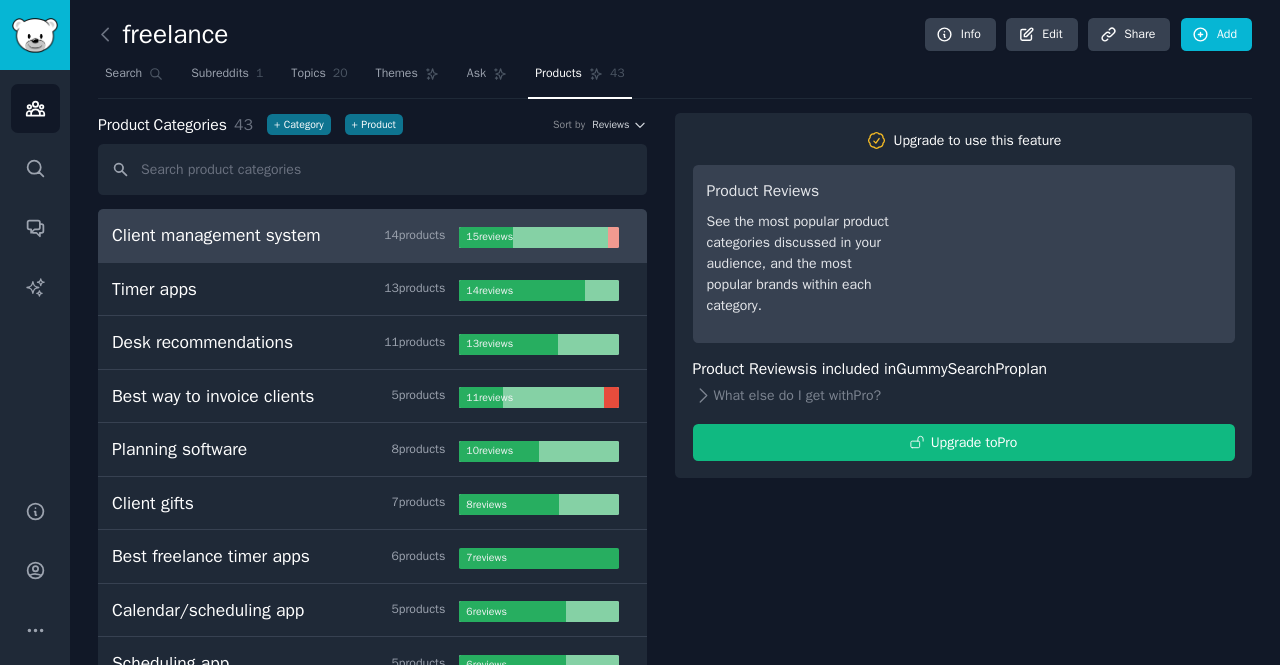 click on "Client management system 14  product s 15  review s" at bounding box center (372, 236) 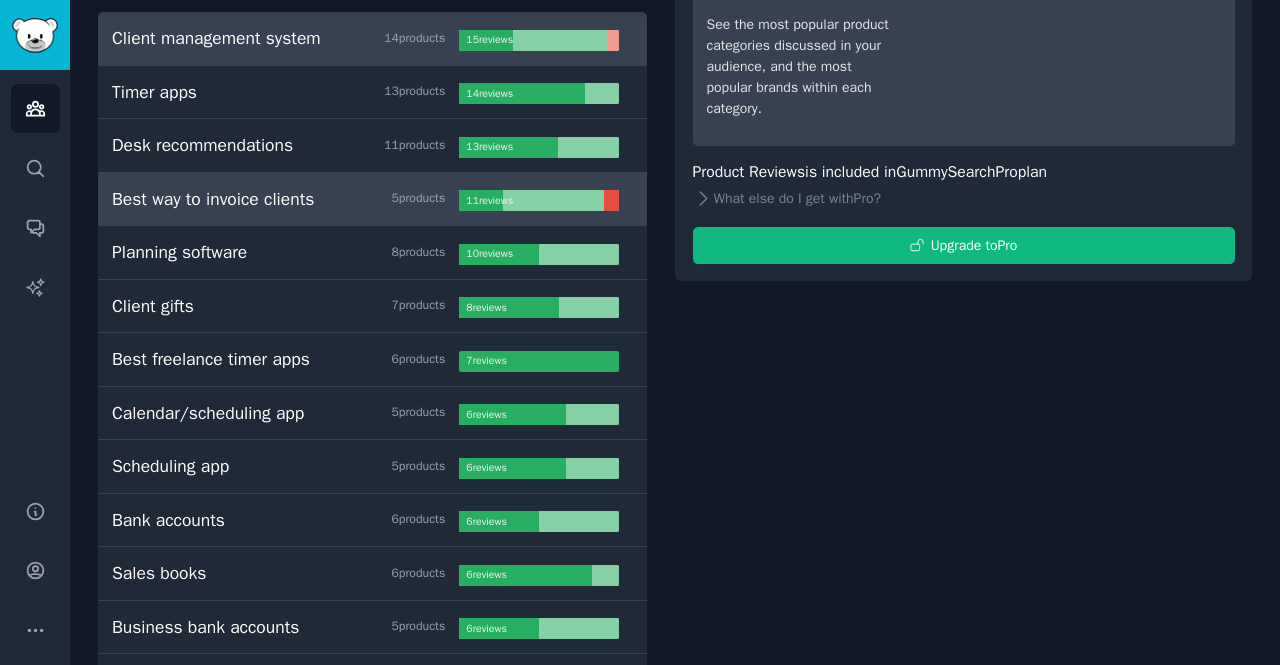 scroll, scrollTop: 0, scrollLeft: 0, axis: both 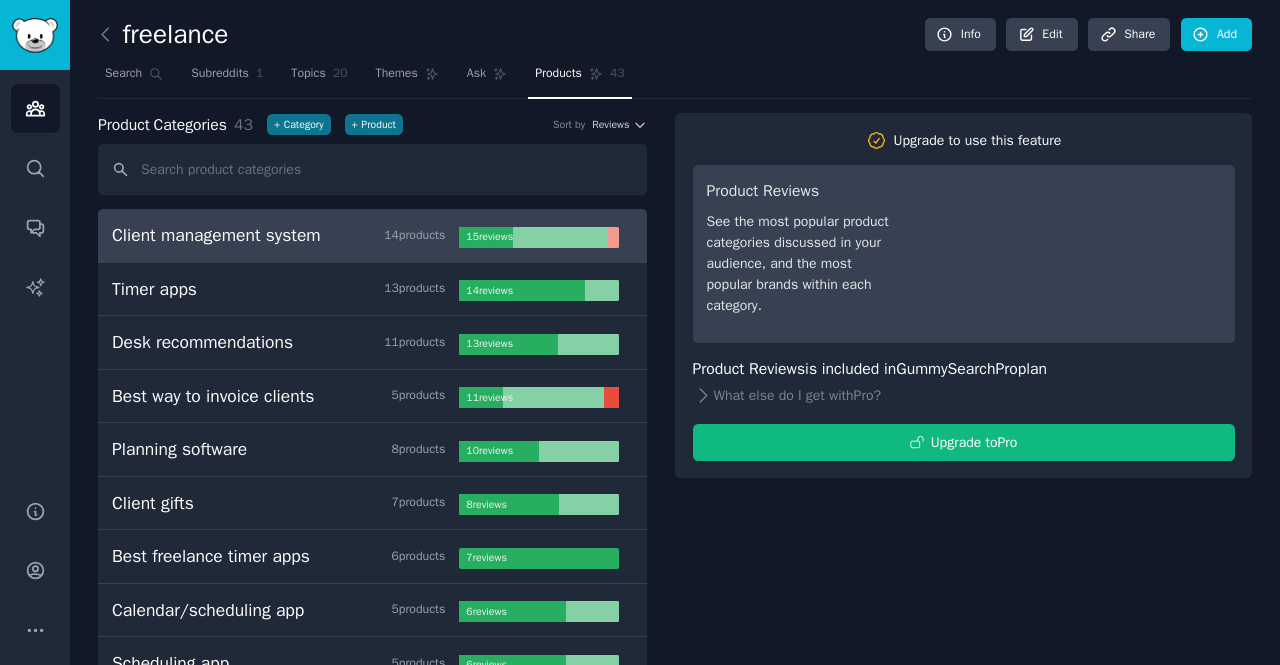 click on "Client management system" at bounding box center [216, 235] 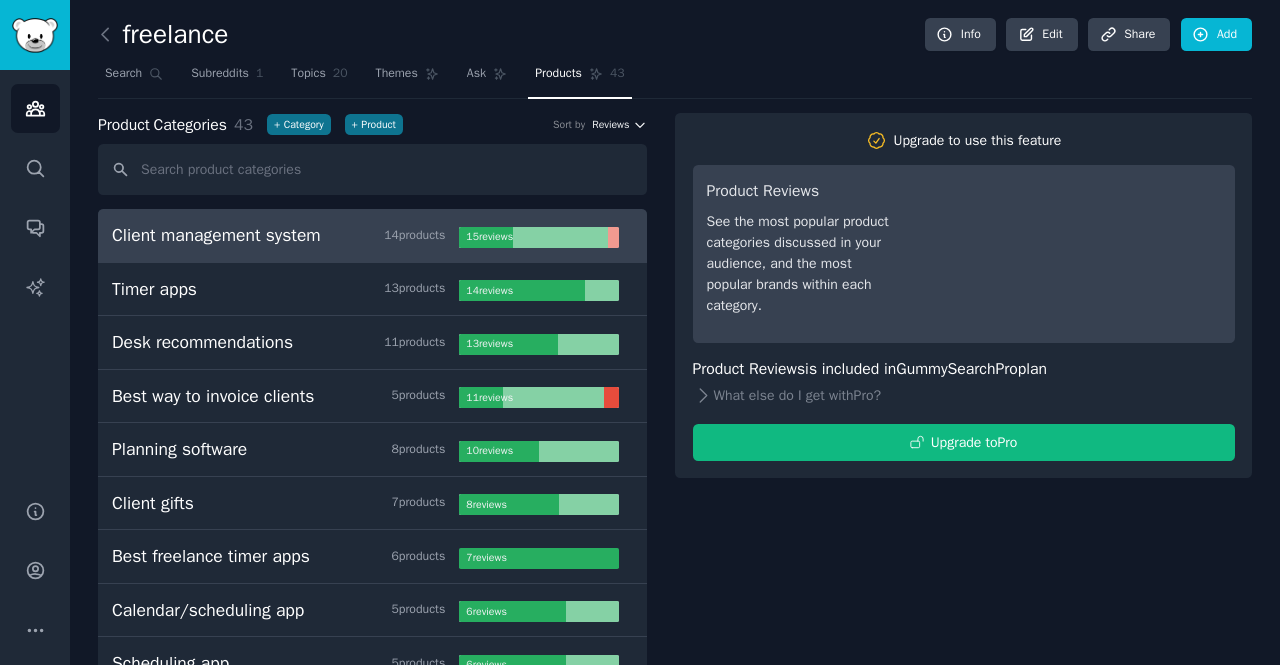 click on "Reviews" at bounding box center (610, 125) 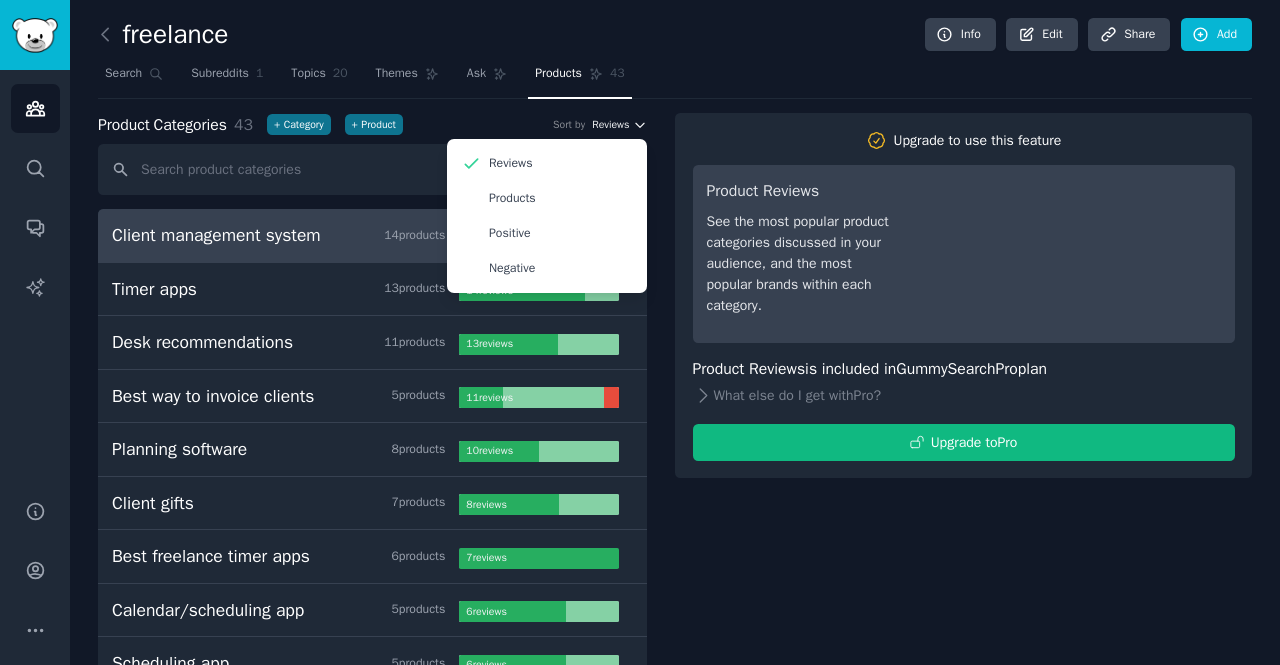 click on "Reviews" at bounding box center (610, 125) 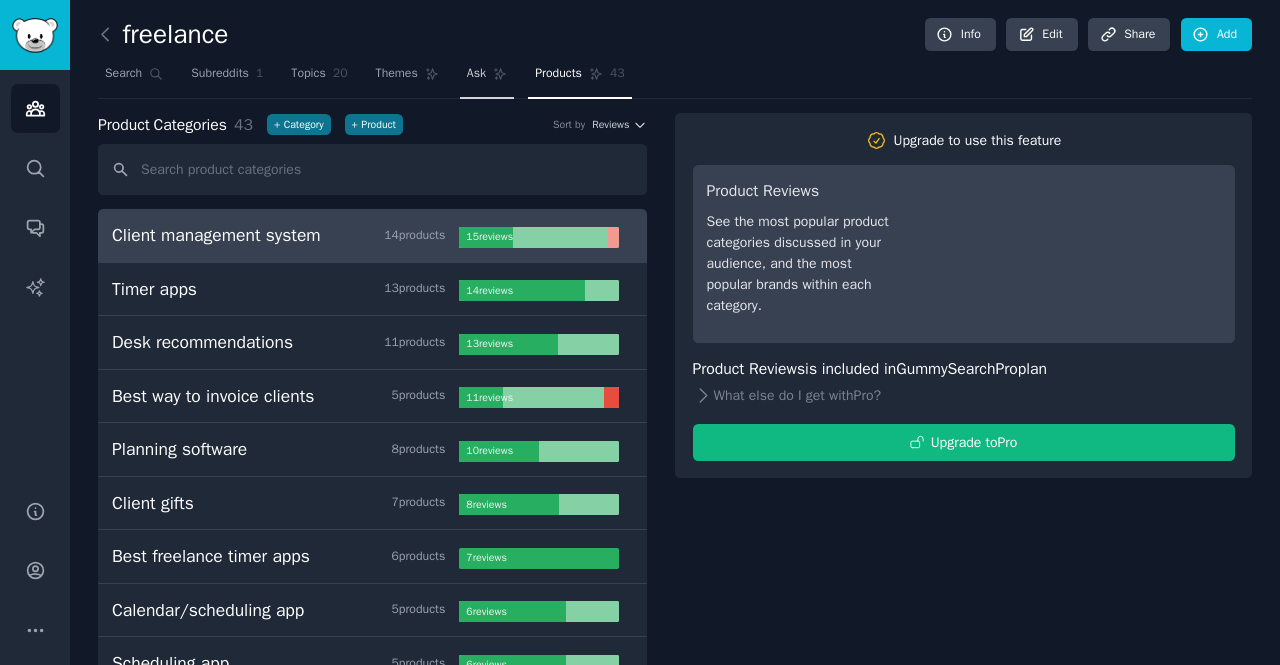click on "Ask" at bounding box center (476, 74) 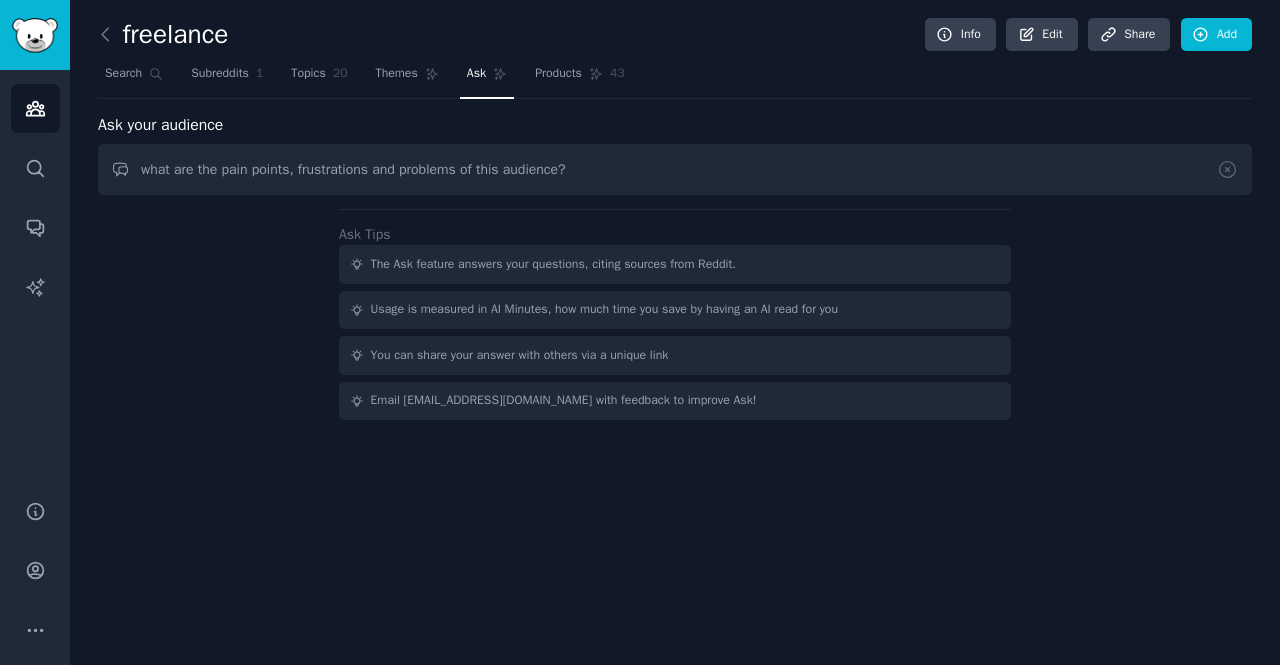 type on "what are the pain points, frustrations and problems of this audience?" 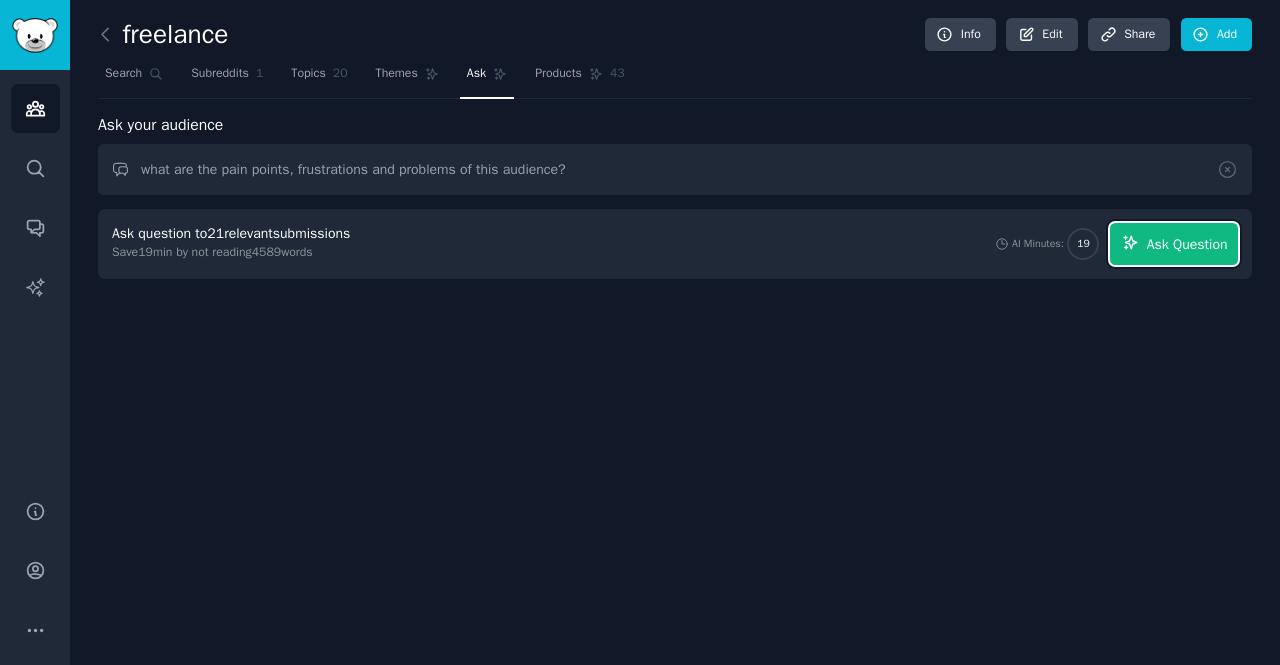 click on "Ask Question" at bounding box center [1187, 244] 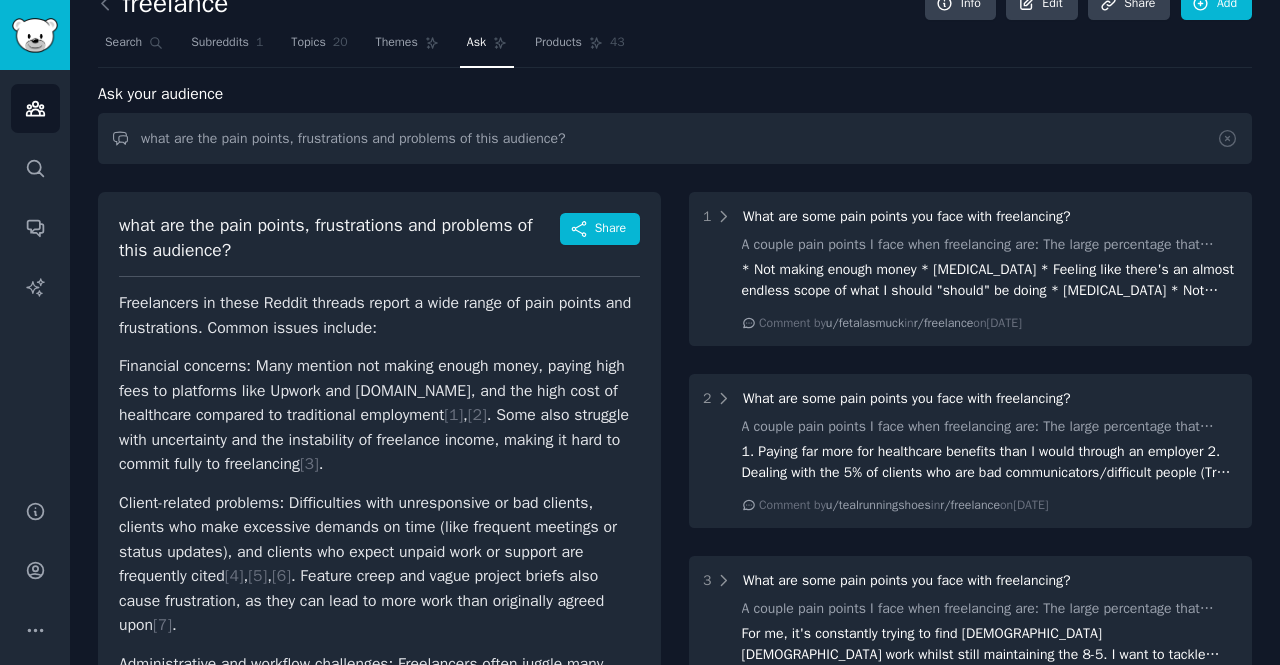 scroll, scrollTop: 0, scrollLeft: 0, axis: both 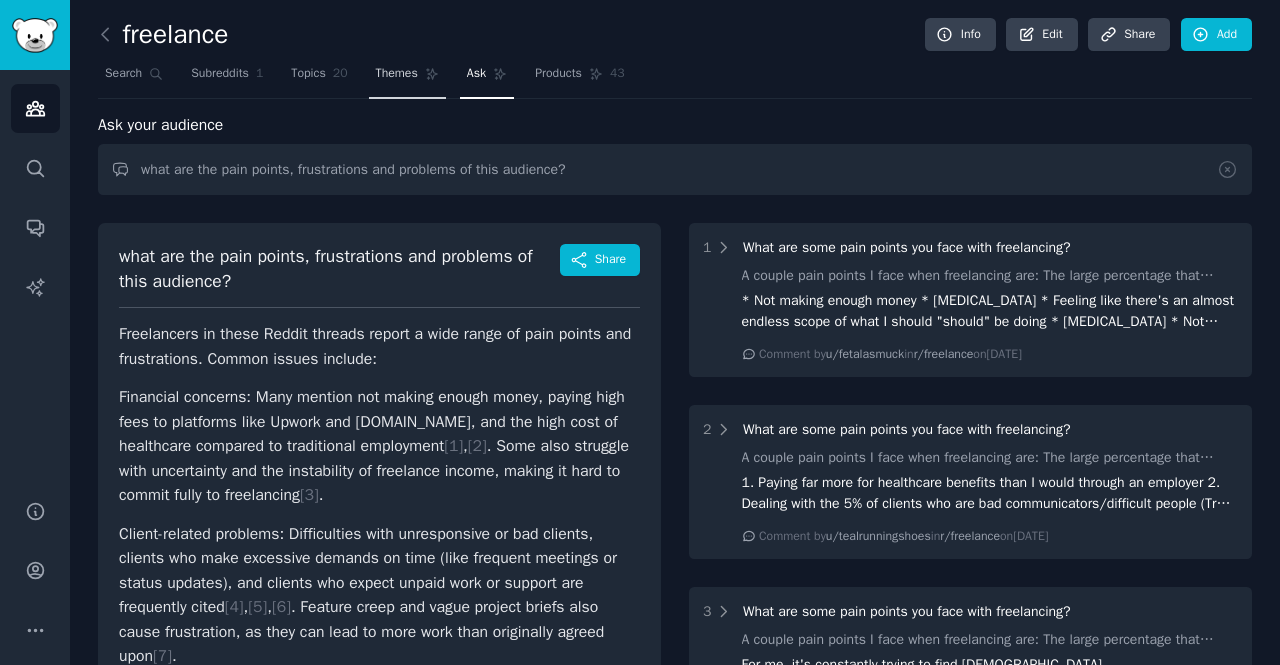 click on "Themes" at bounding box center [397, 74] 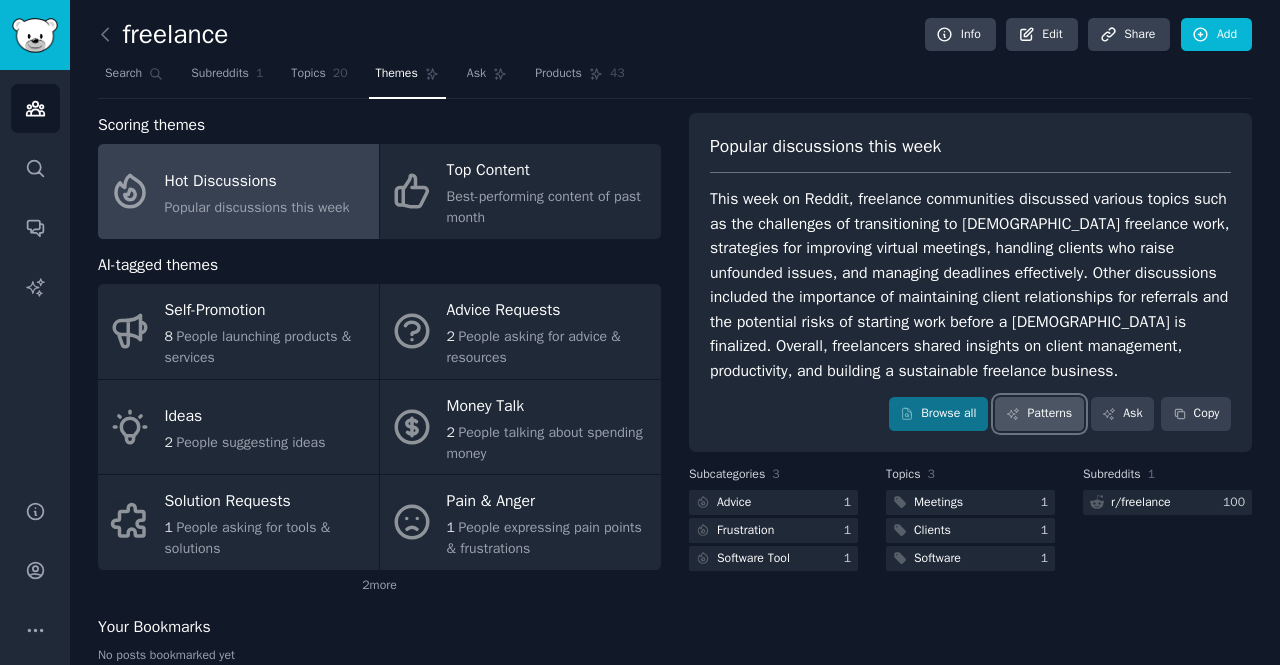 click on "Patterns" at bounding box center (1039, 414) 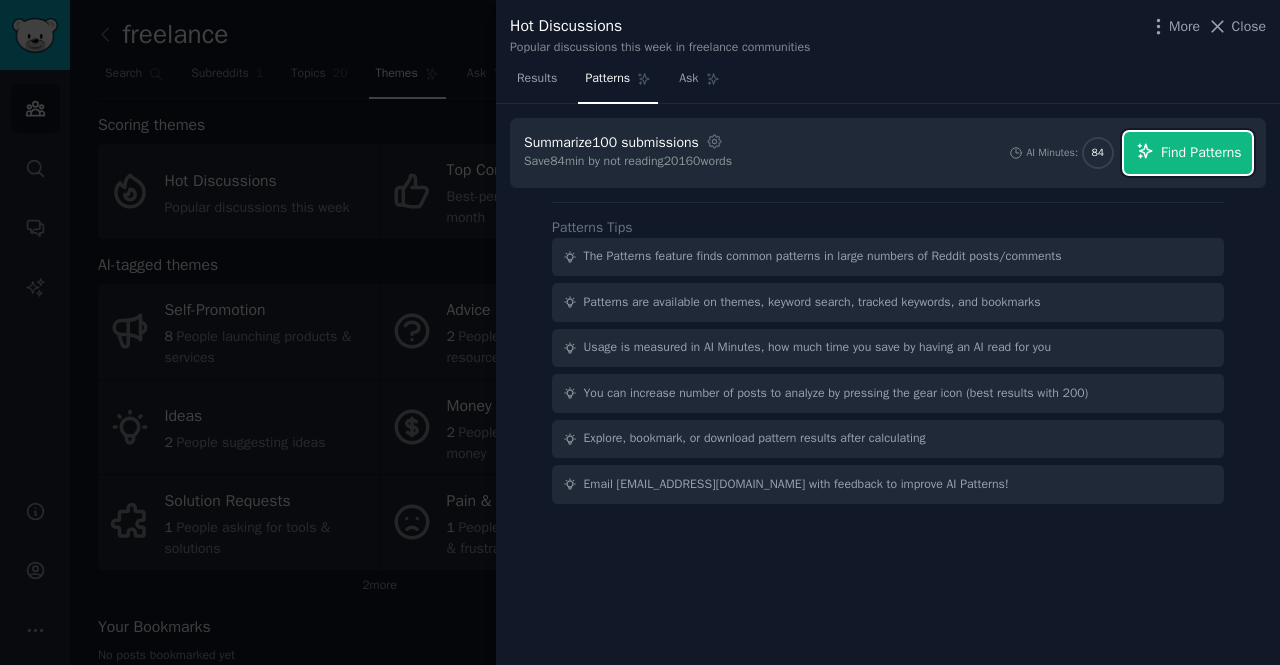 click on "Find Patterns" at bounding box center (1201, 152) 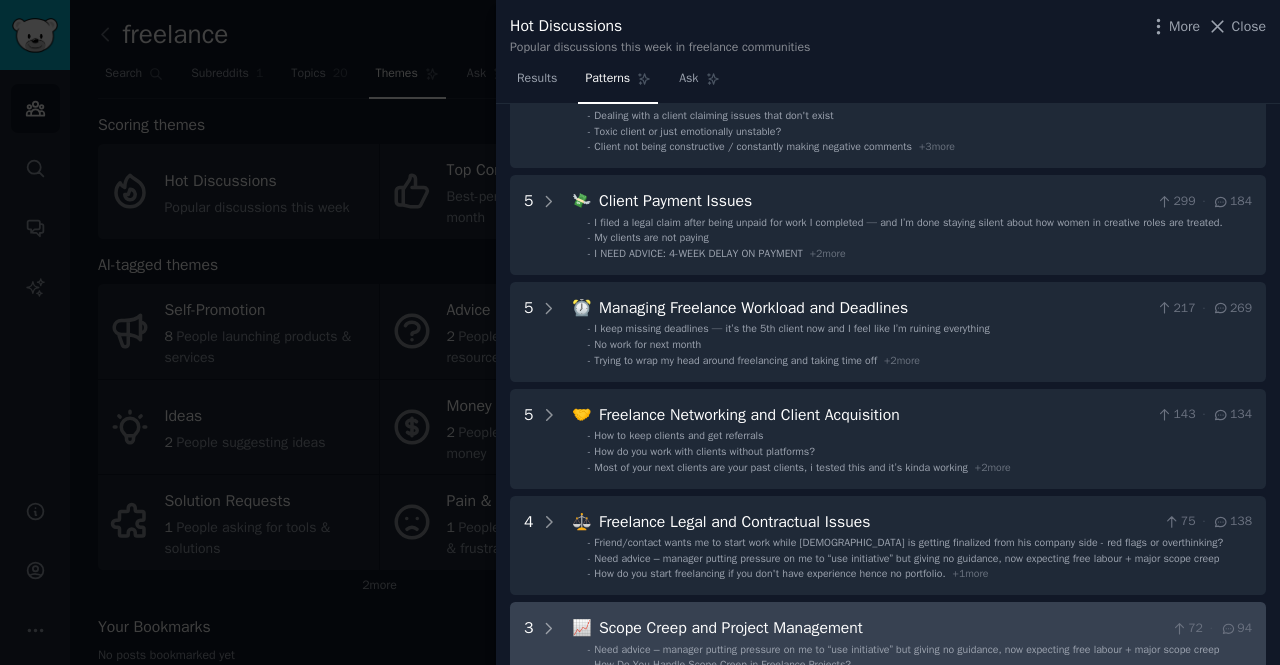scroll, scrollTop: 0, scrollLeft: 0, axis: both 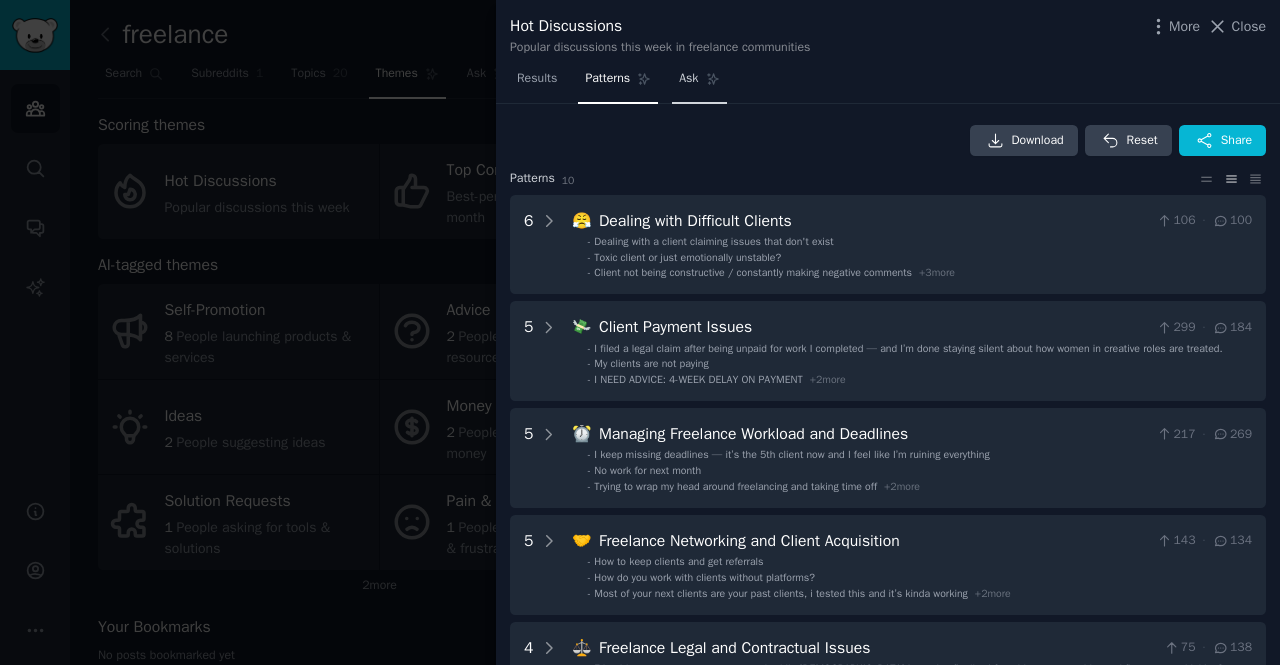 click on "Ask" at bounding box center (688, 79) 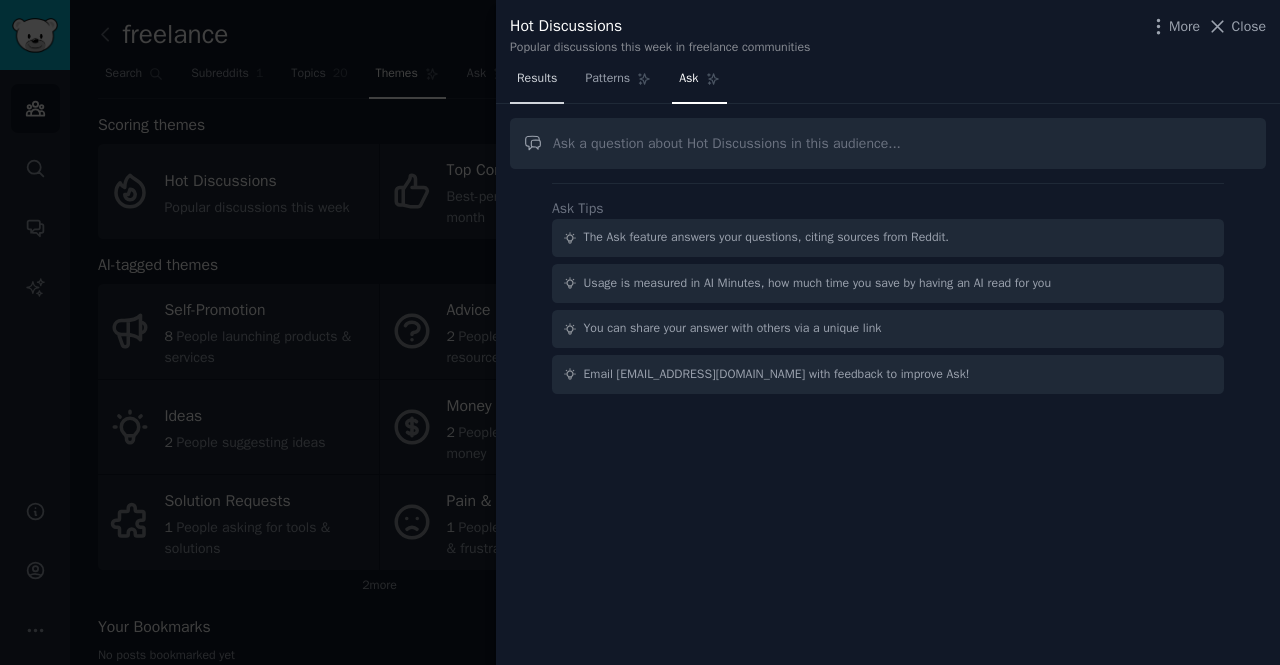 click on "Results" at bounding box center (537, 83) 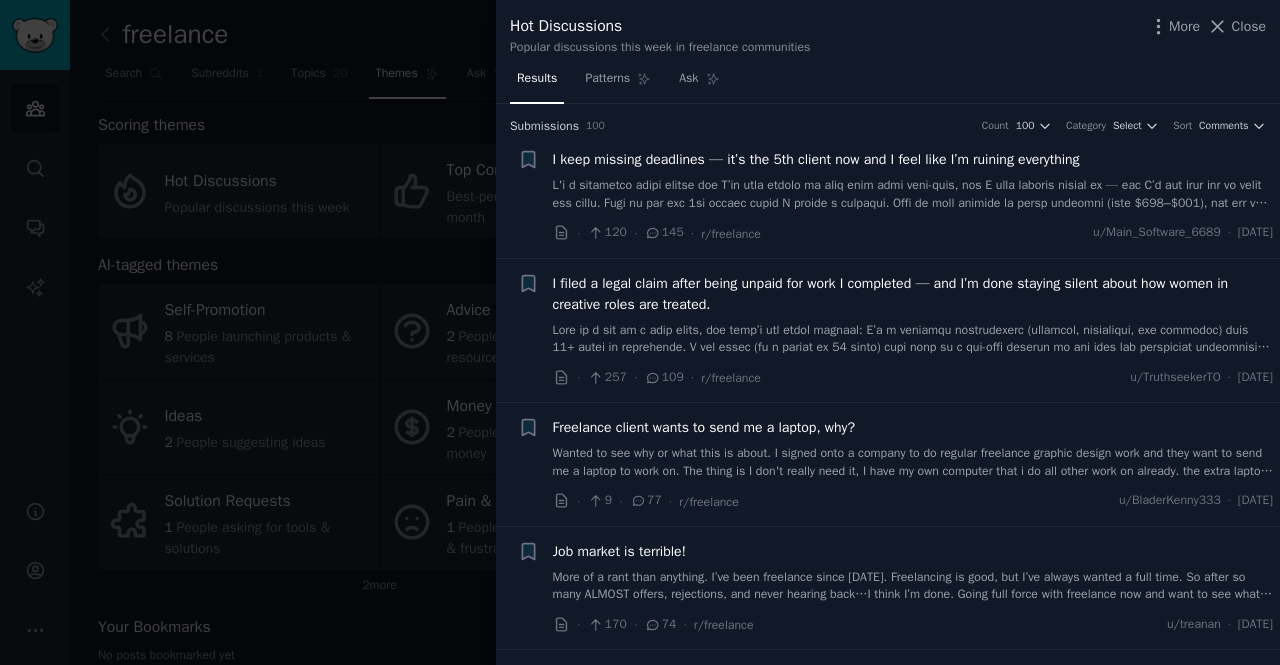 click at bounding box center [913, 194] 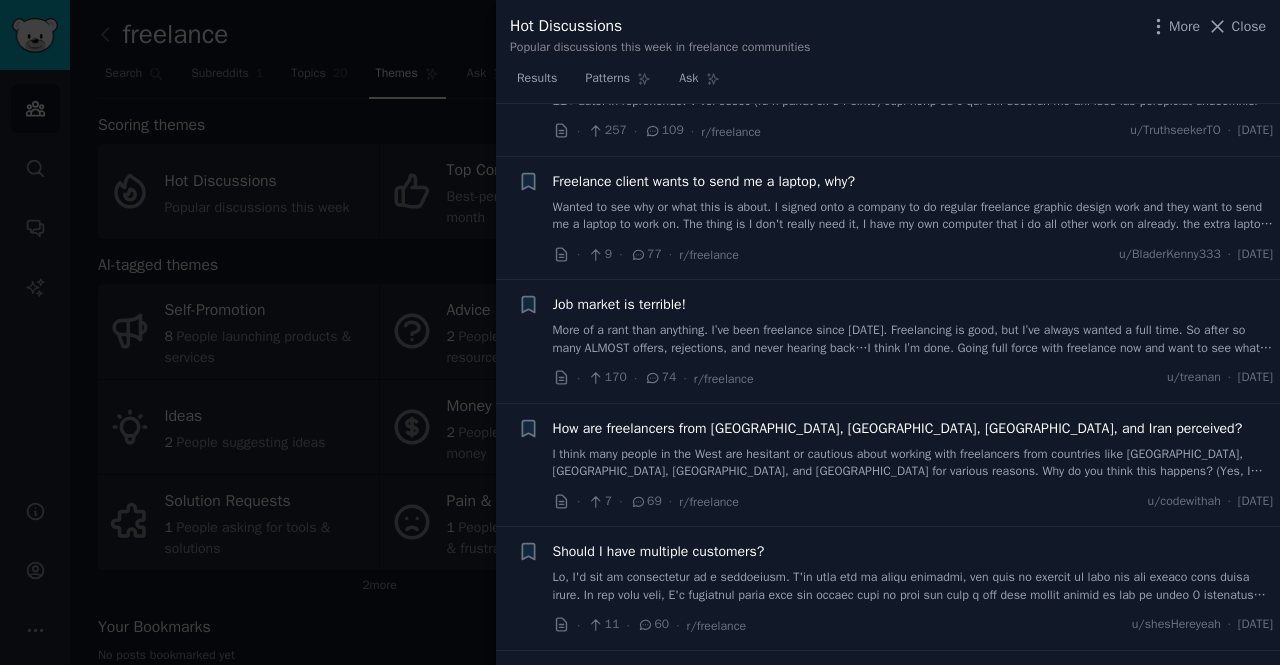 scroll, scrollTop: 0, scrollLeft: 0, axis: both 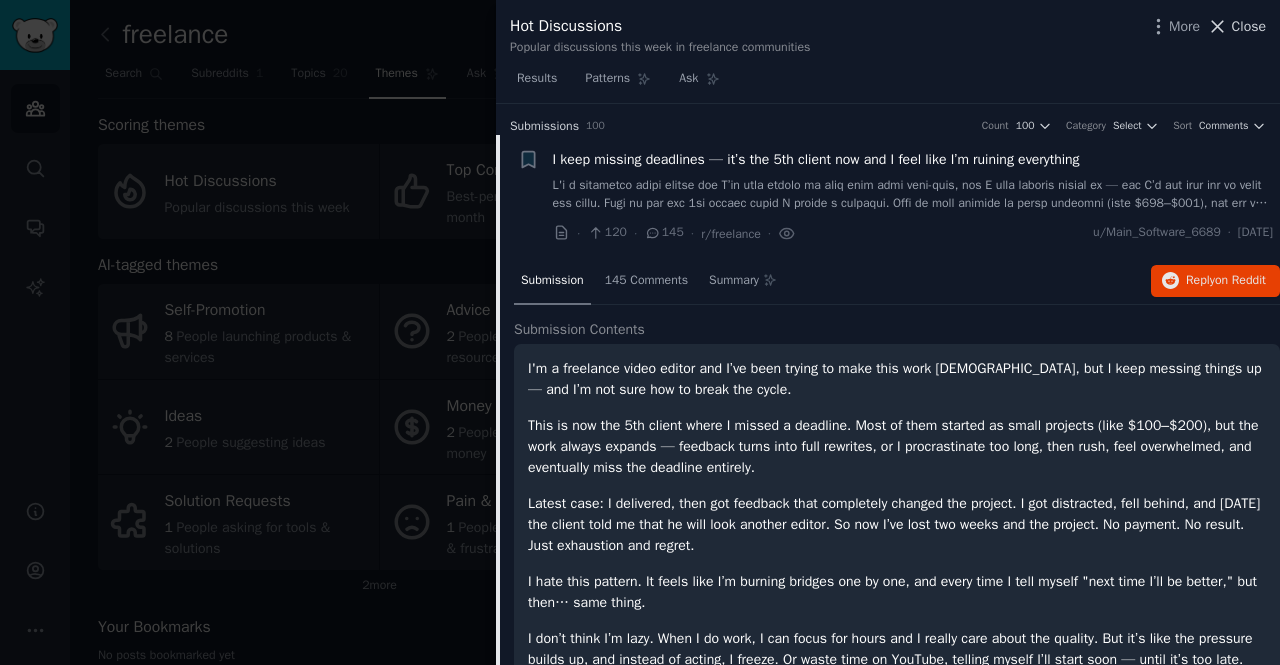 click on "Close" at bounding box center [1249, 26] 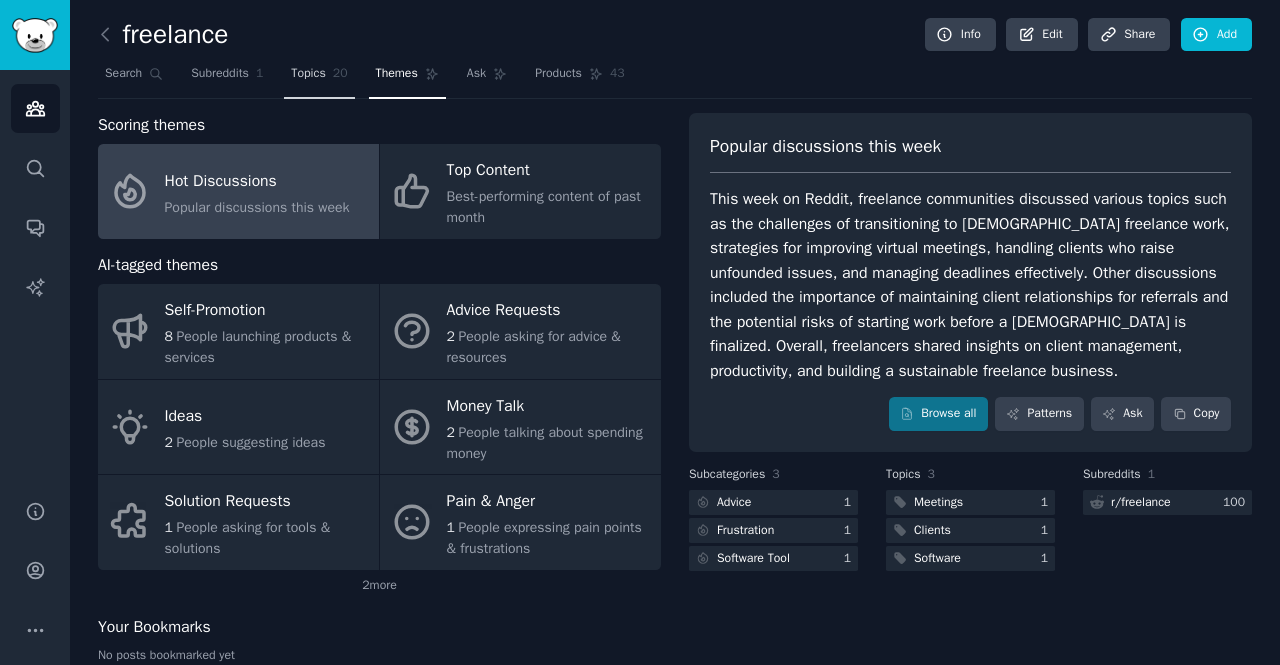 click on "Topics" at bounding box center [308, 74] 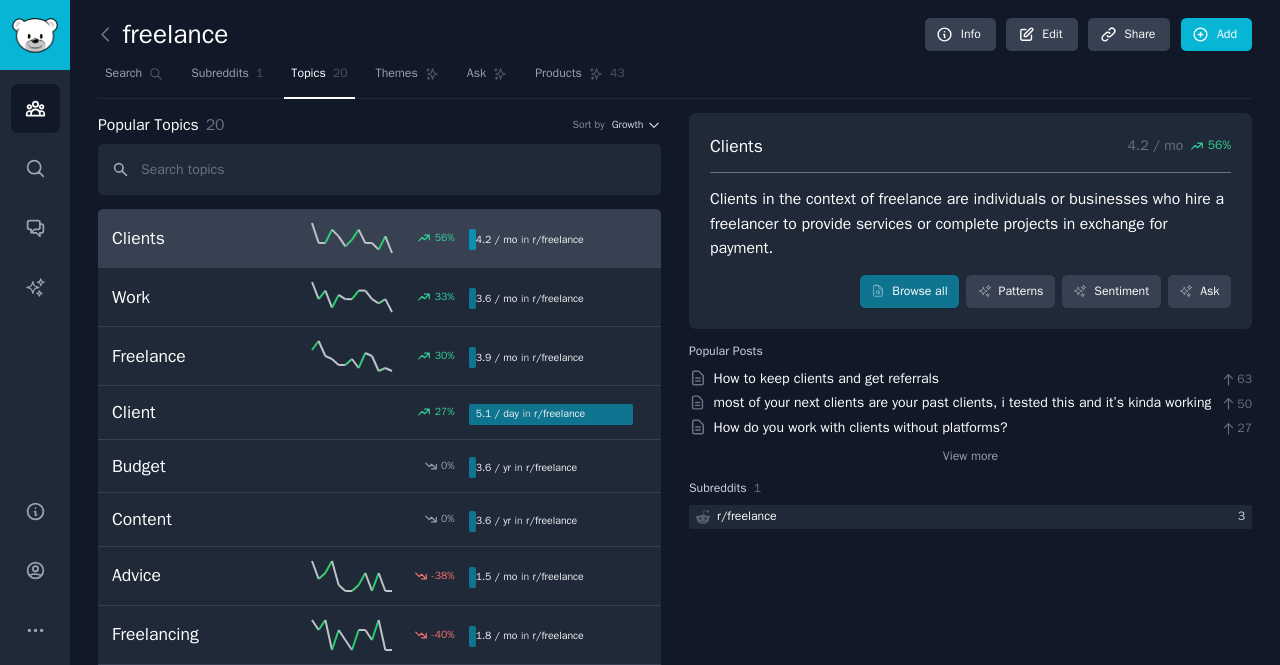 click on "4.2 / mo  in    r/ freelance" at bounding box center (530, 239) 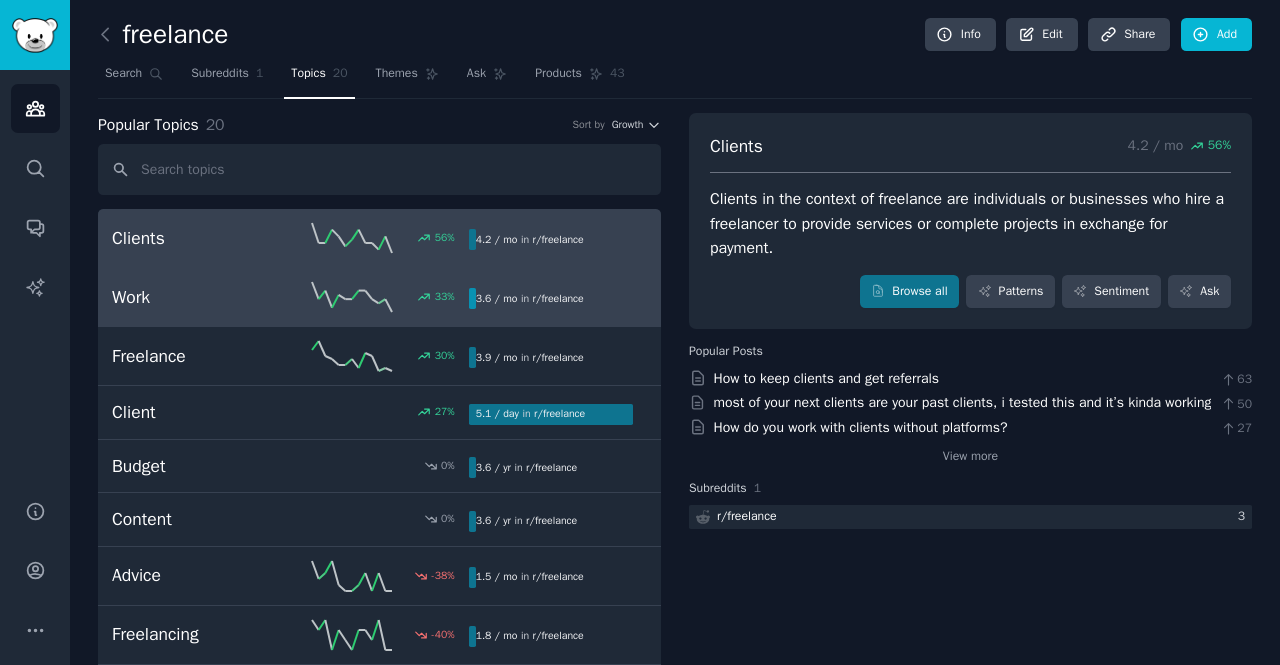 click 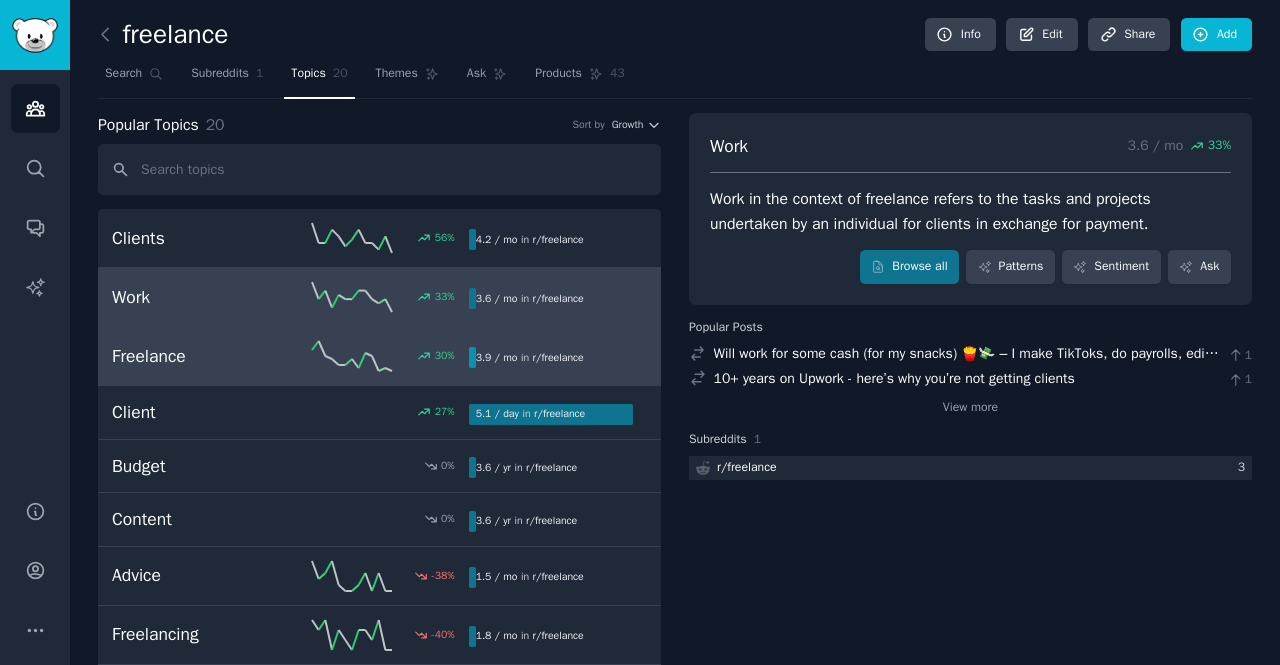 click 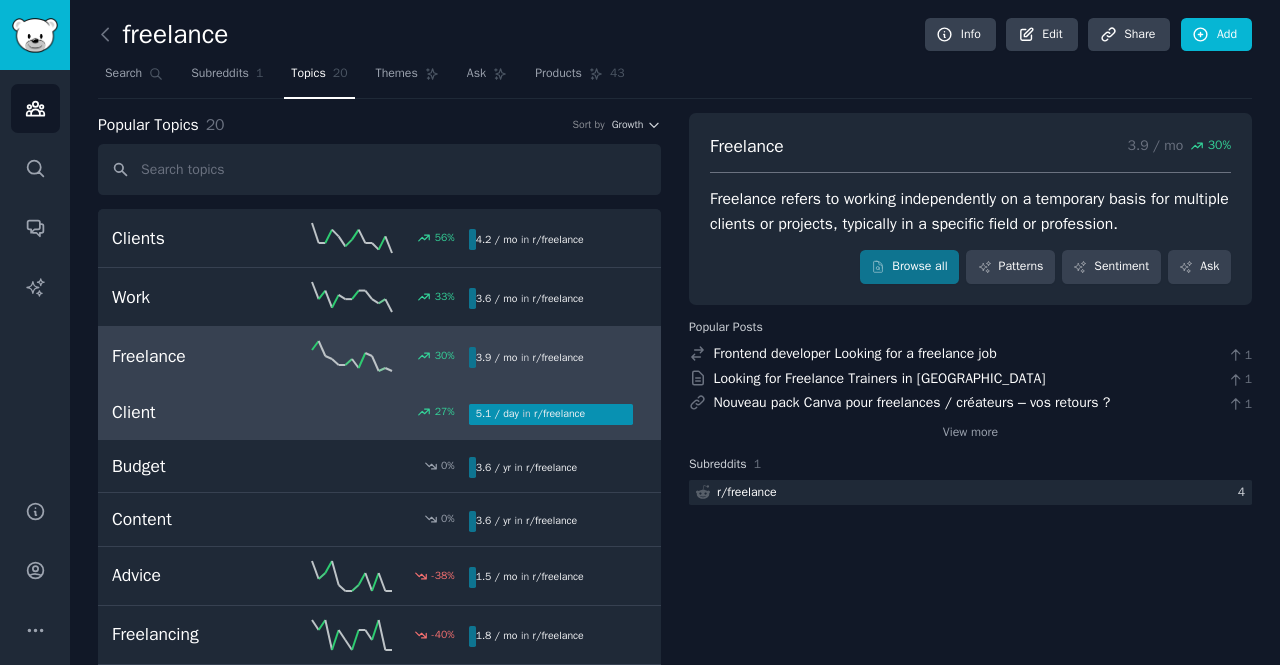 click on "27 %" at bounding box center [379, 412] 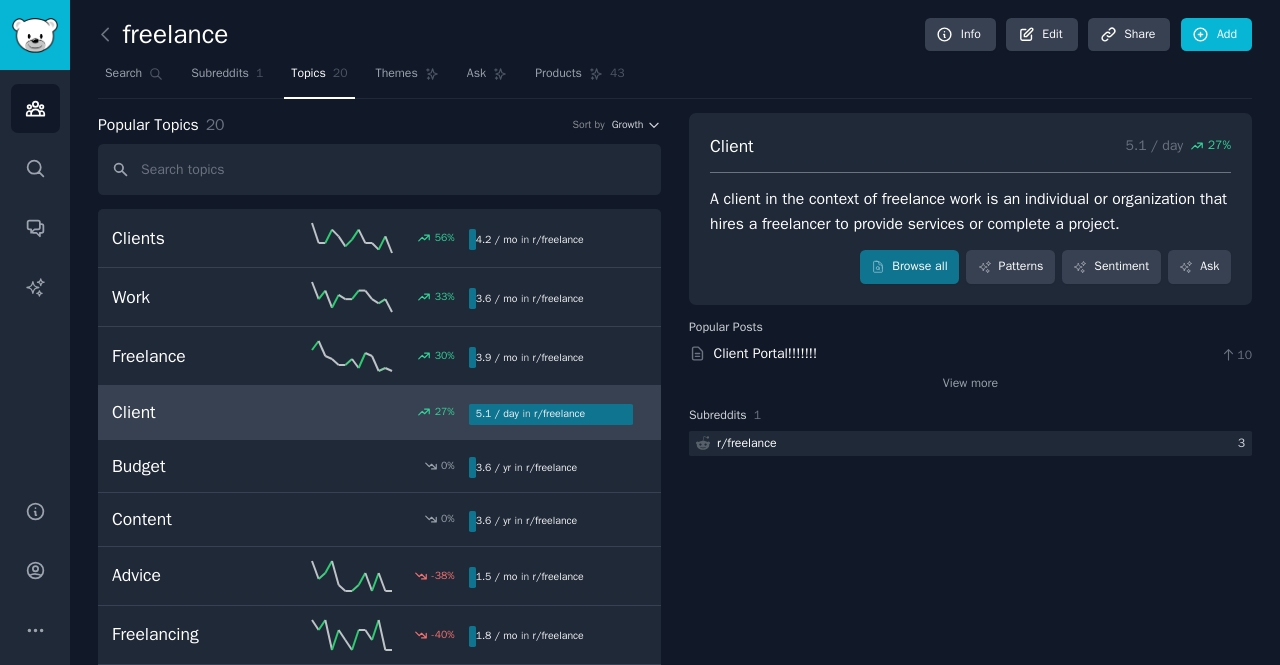 click on "Client Portal!!!!!!! 10" at bounding box center (970, 353) 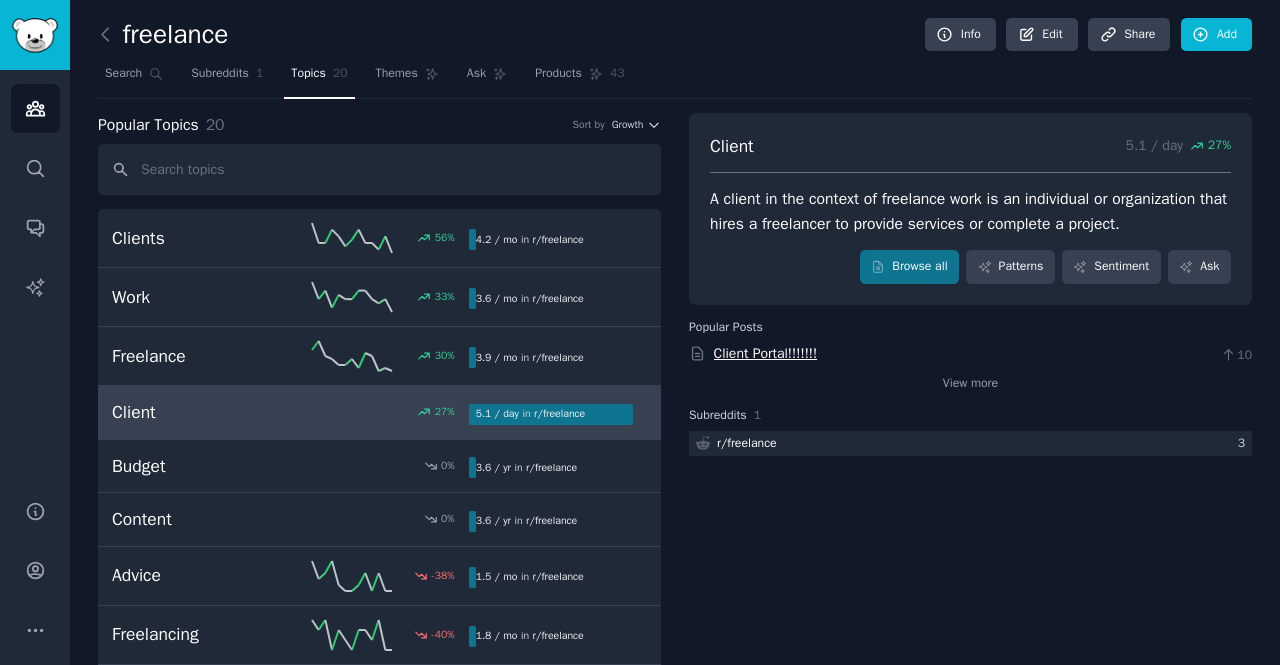 click on "Client Portal!!!!!!!" at bounding box center (766, 353) 